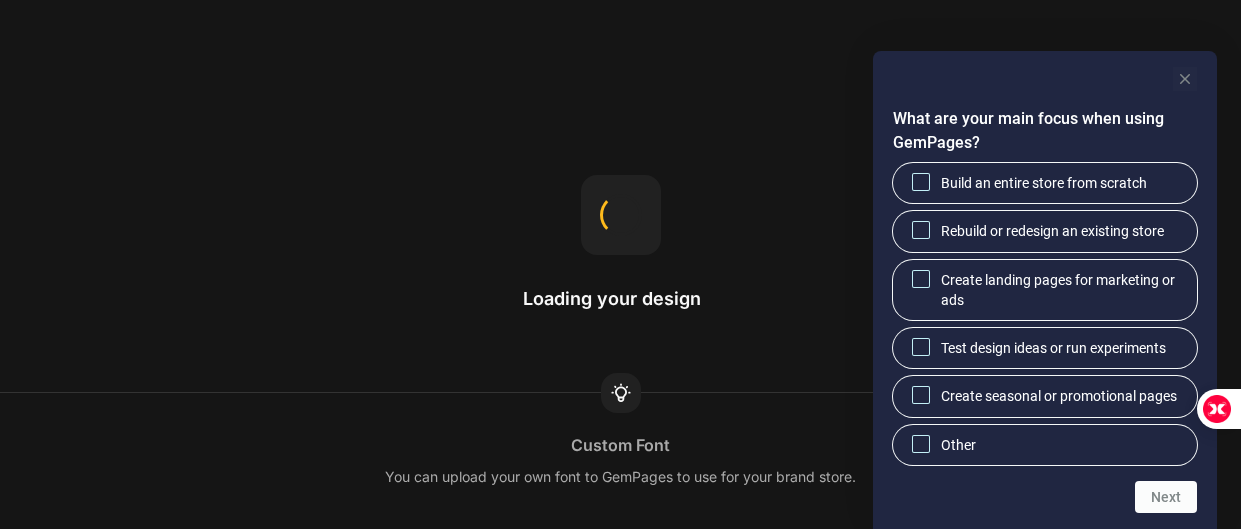 click 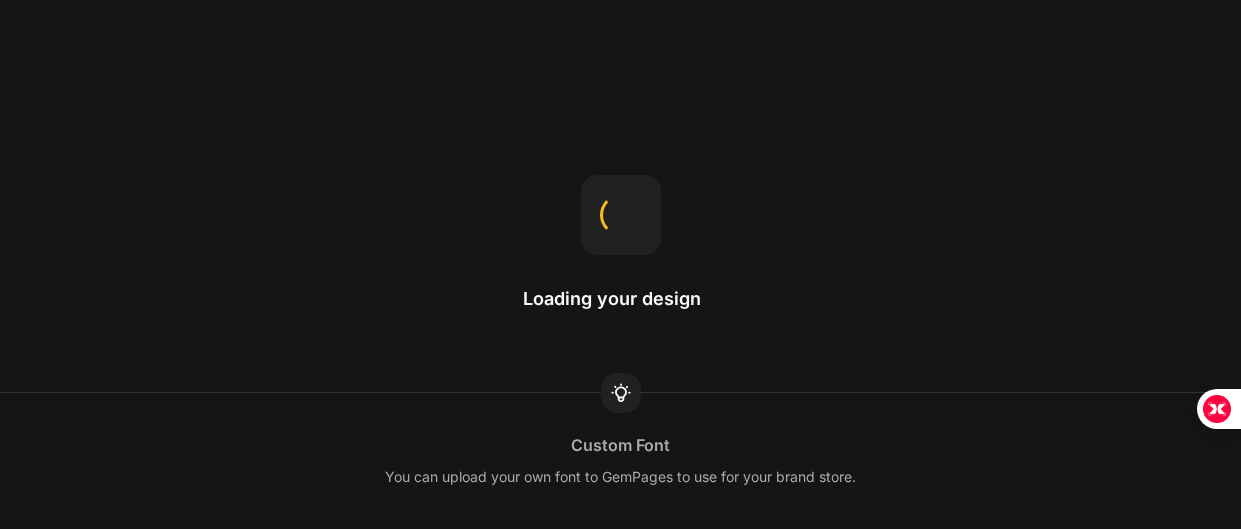 scroll, scrollTop: 0, scrollLeft: 0, axis: both 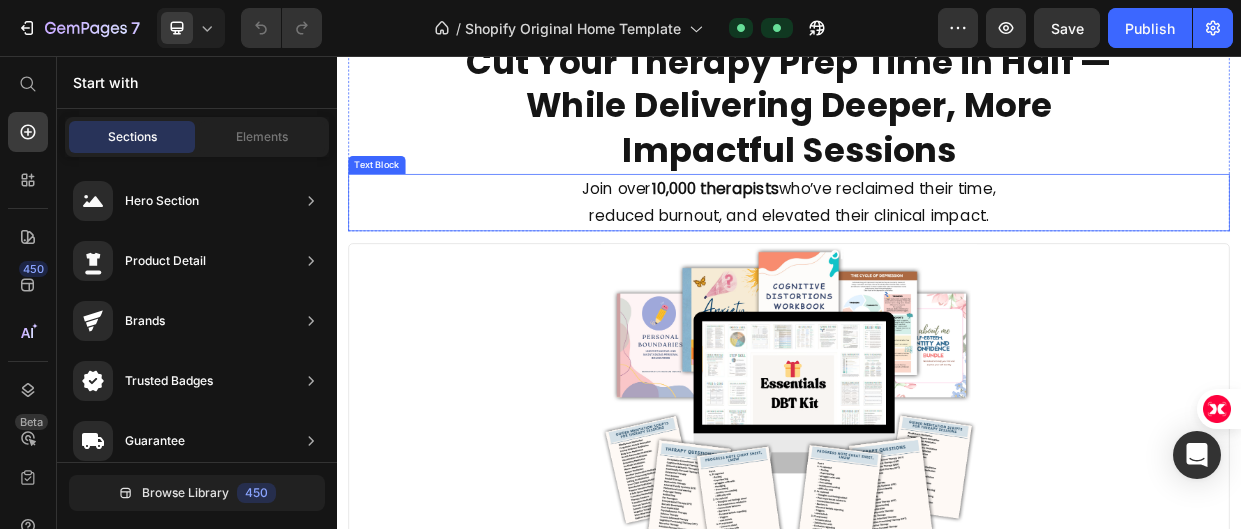 click on "Cut Your Therapy Prep Time in Half — While Delivering Deeper, More Impactful Sessions" at bounding box center (937, 122) 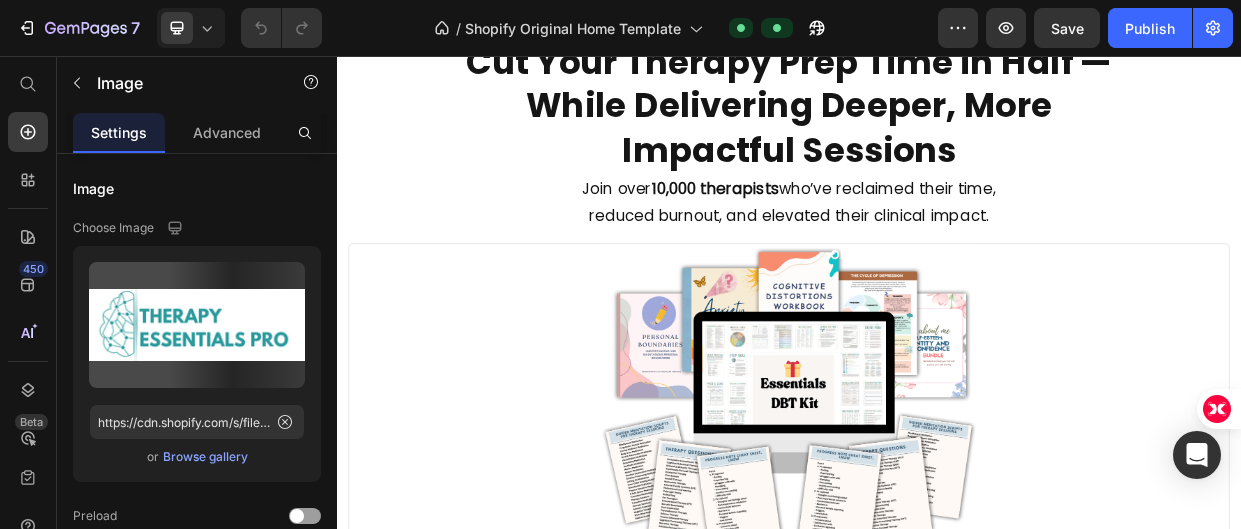 scroll, scrollTop: 8, scrollLeft: 0, axis: vertical 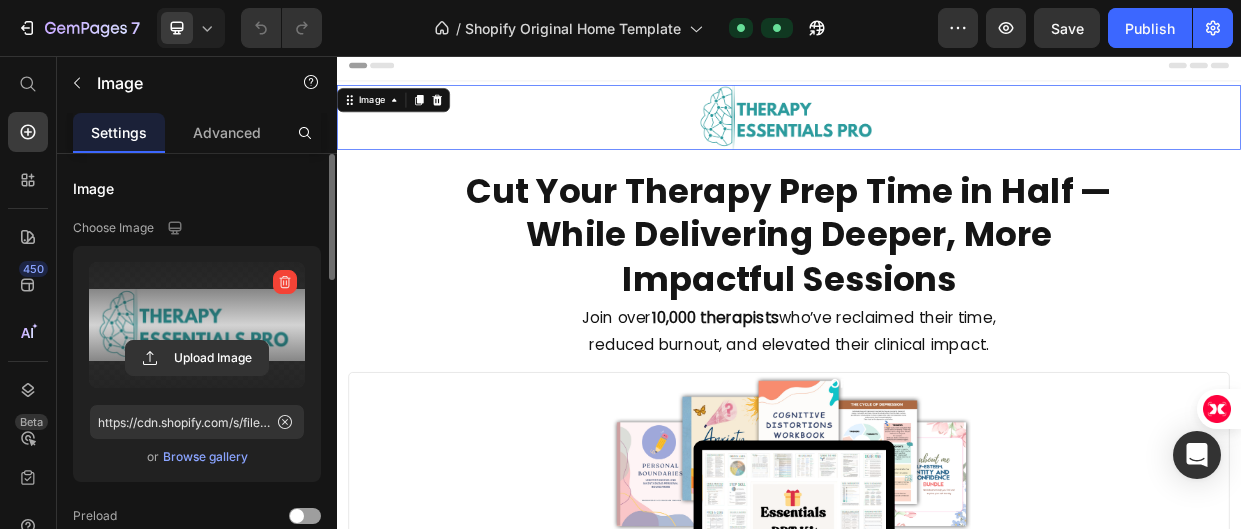 click at bounding box center (197, 325) 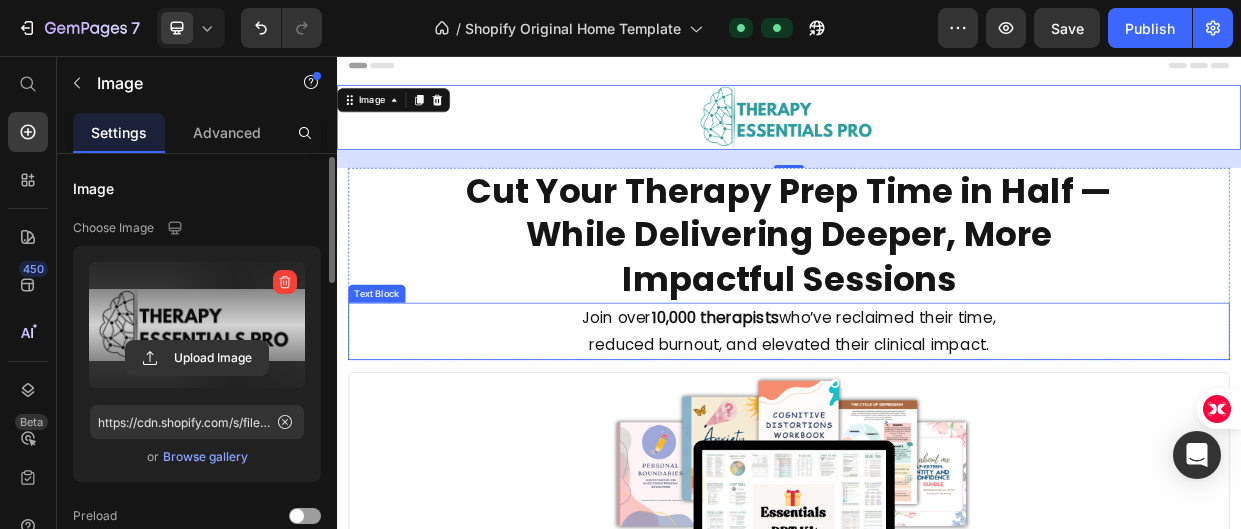 type on "https://cdn.shopify.com/s/files/1/0752/3355/8761/files/gempages_572796887585850592-aa0201ce-d021-49be-afc7-a3df699f40e9.png" 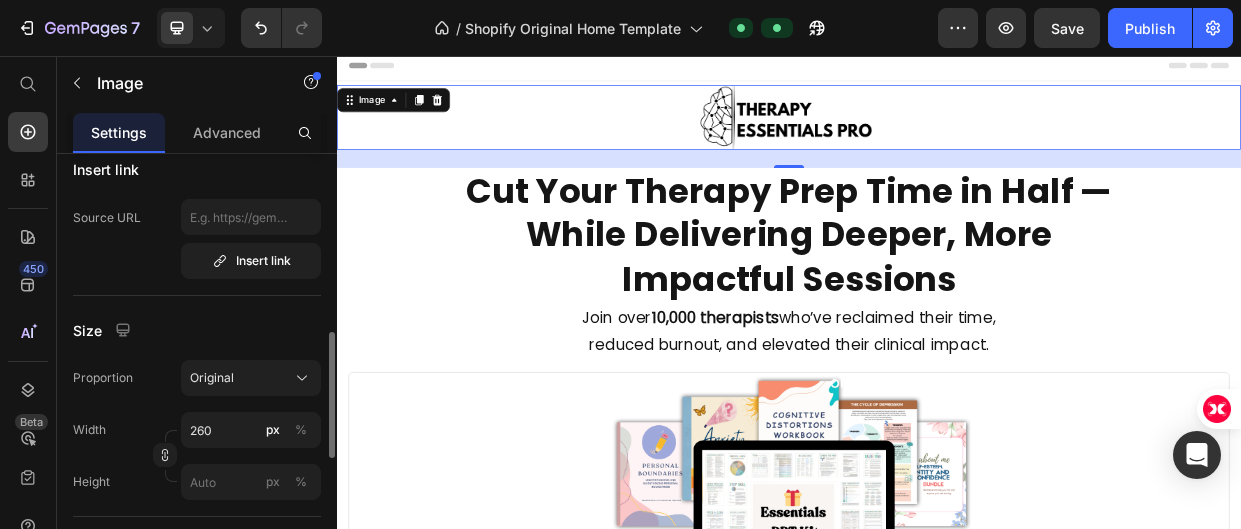 scroll, scrollTop: 476, scrollLeft: 0, axis: vertical 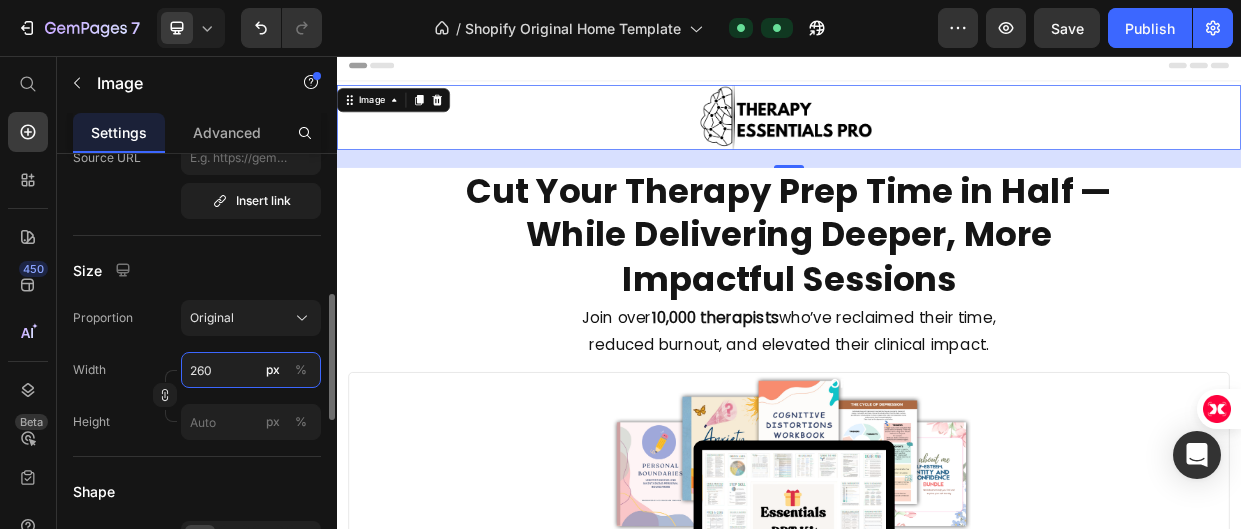 click on "260" at bounding box center [251, 370] 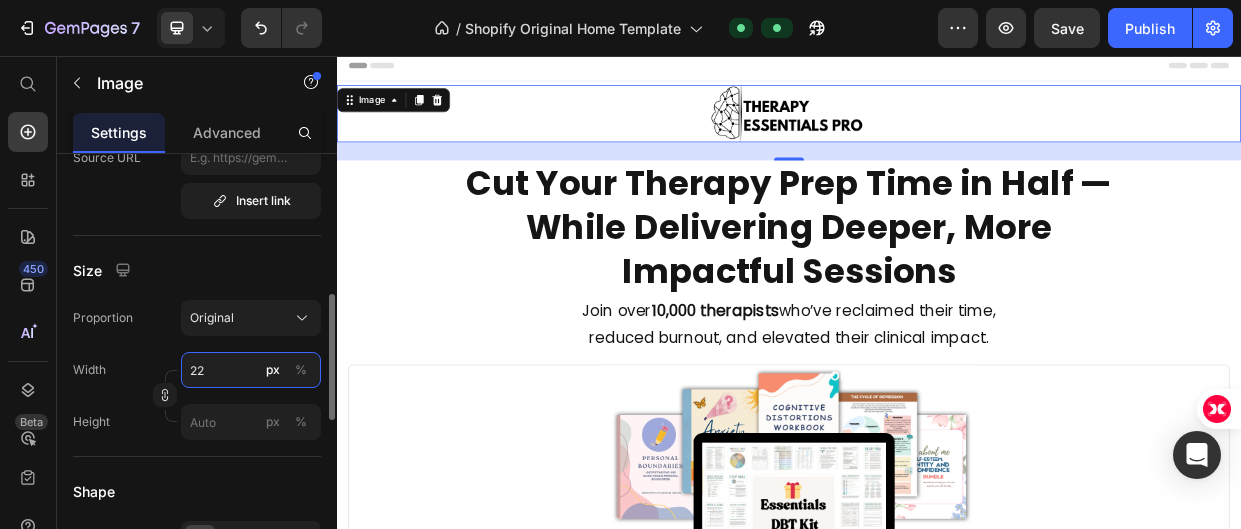 type on "229" 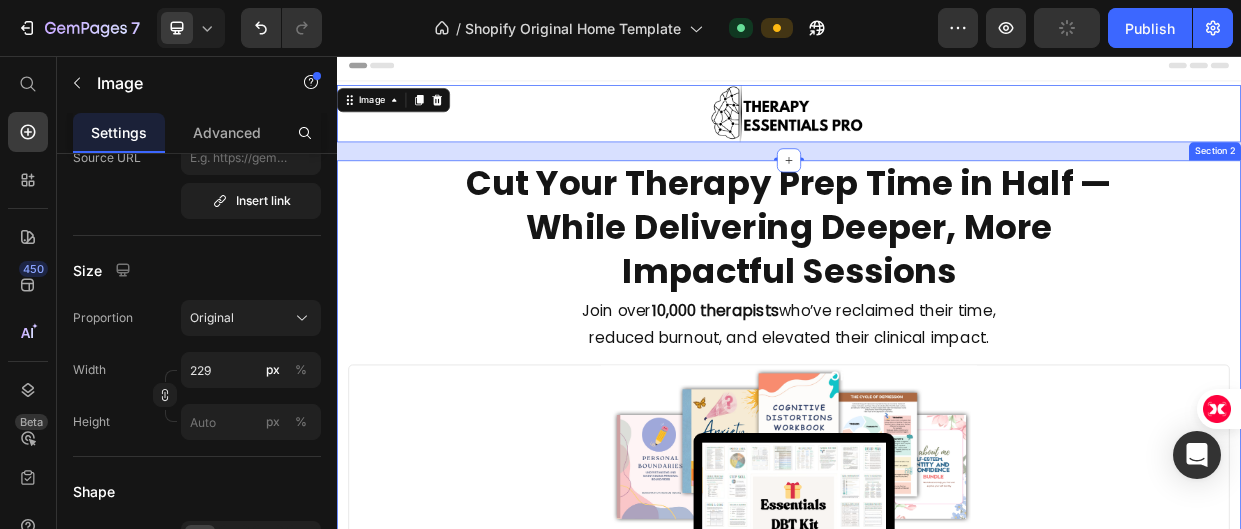 click on "Cut Your Therapy Prep Time in Half — While Delivering Deeper, More Impactful Sessions" at bounding box center (937, 283) 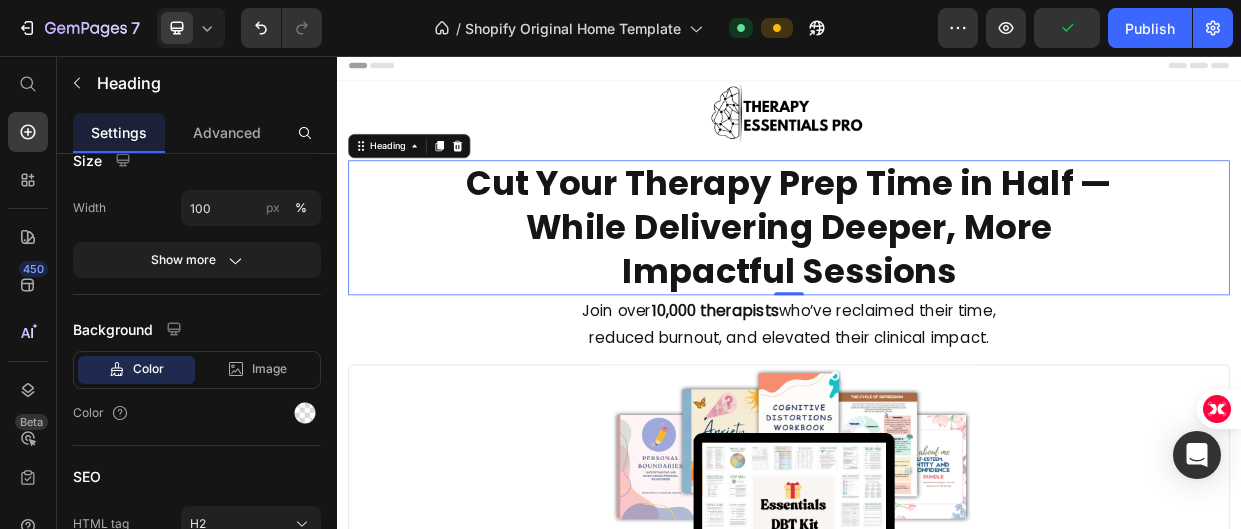 scroll, scrollTop: 0, scrollLeft: 0, axis: both 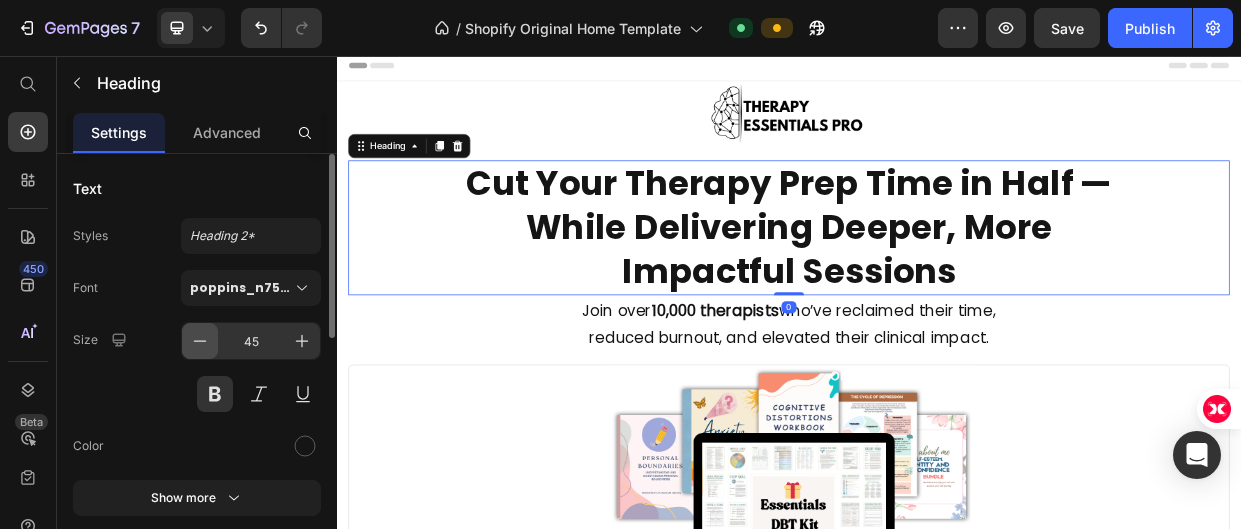 click at bounding box center [200, 341] 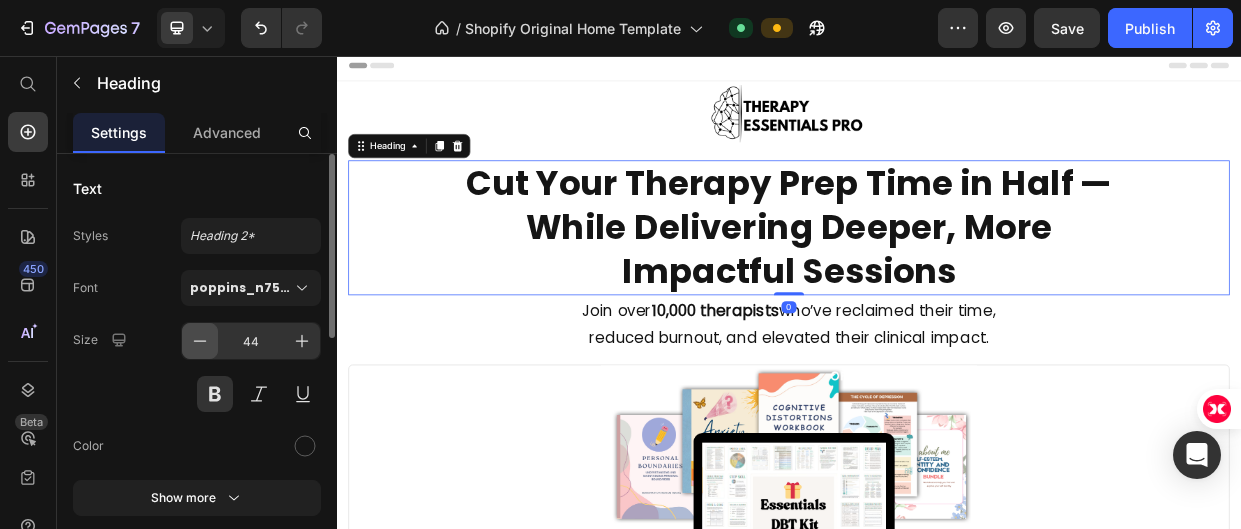 click at bounding box center (200, 341) 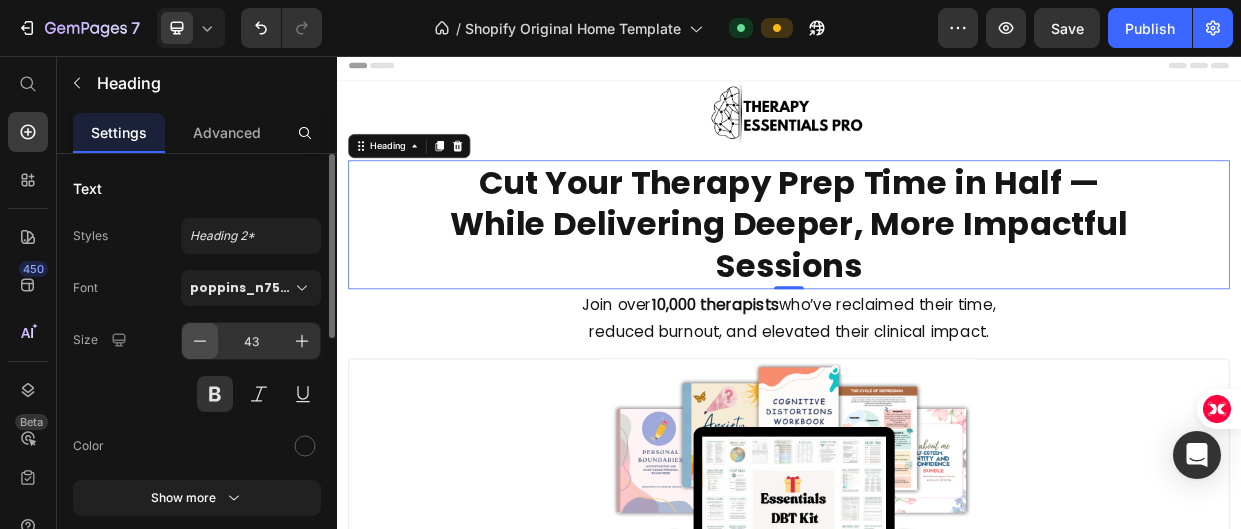 click at bounding box center [200, 341] 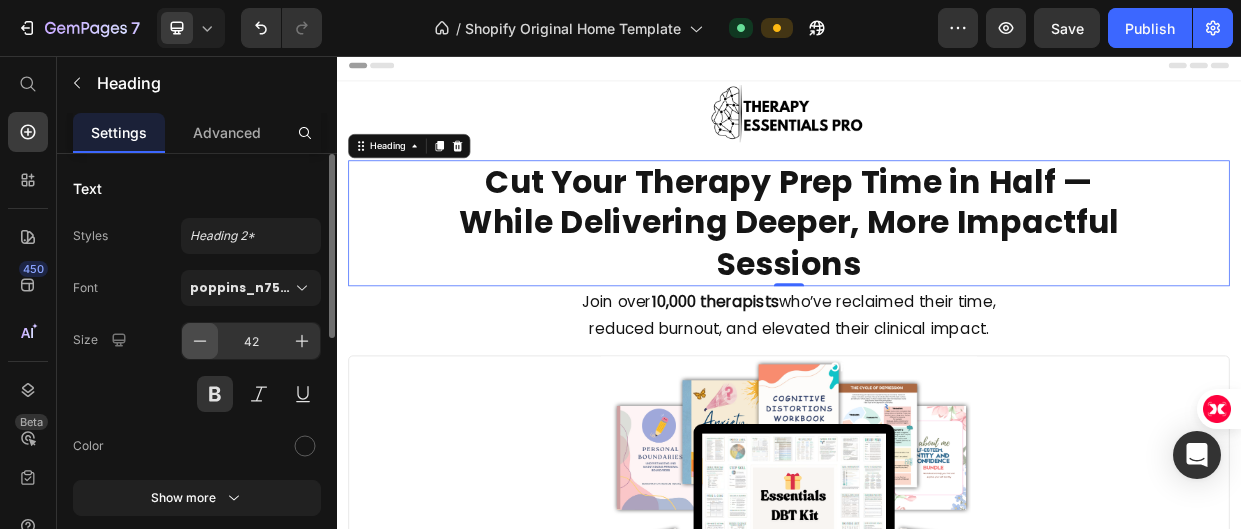 click at bounding box center [200, 341] 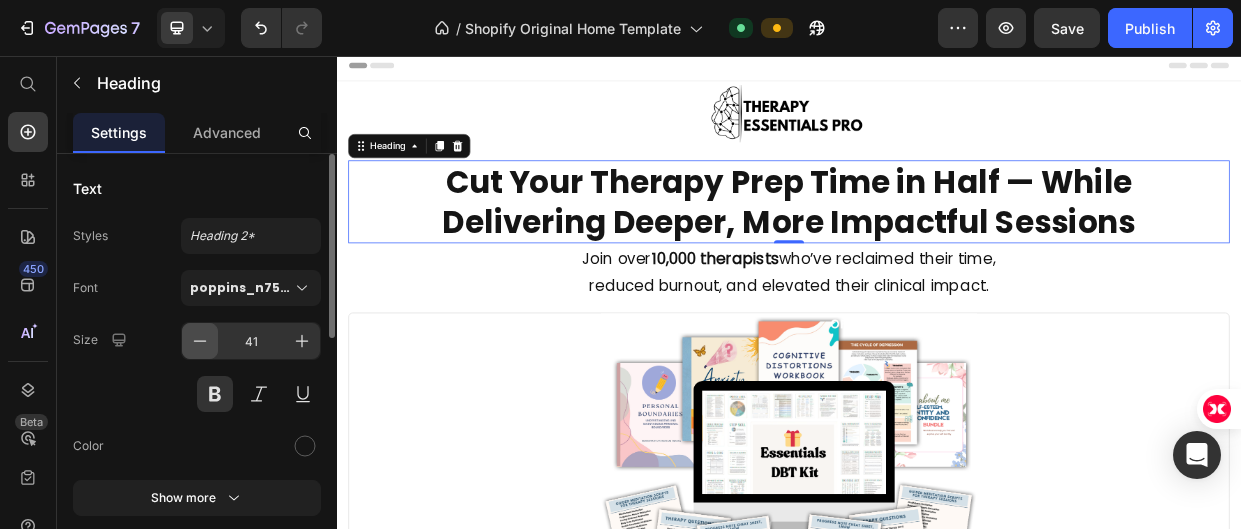click 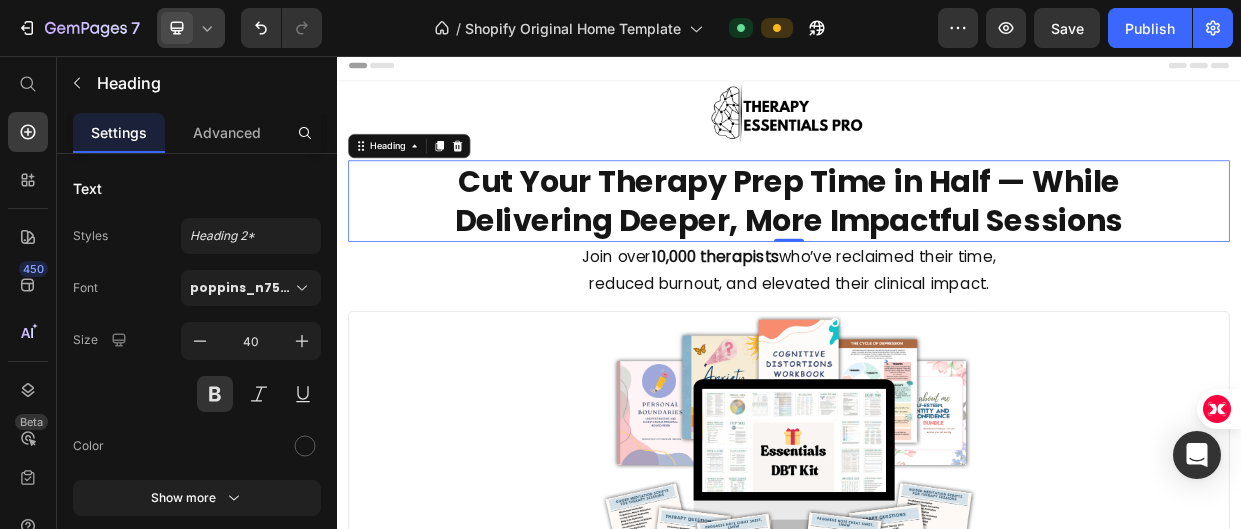 click 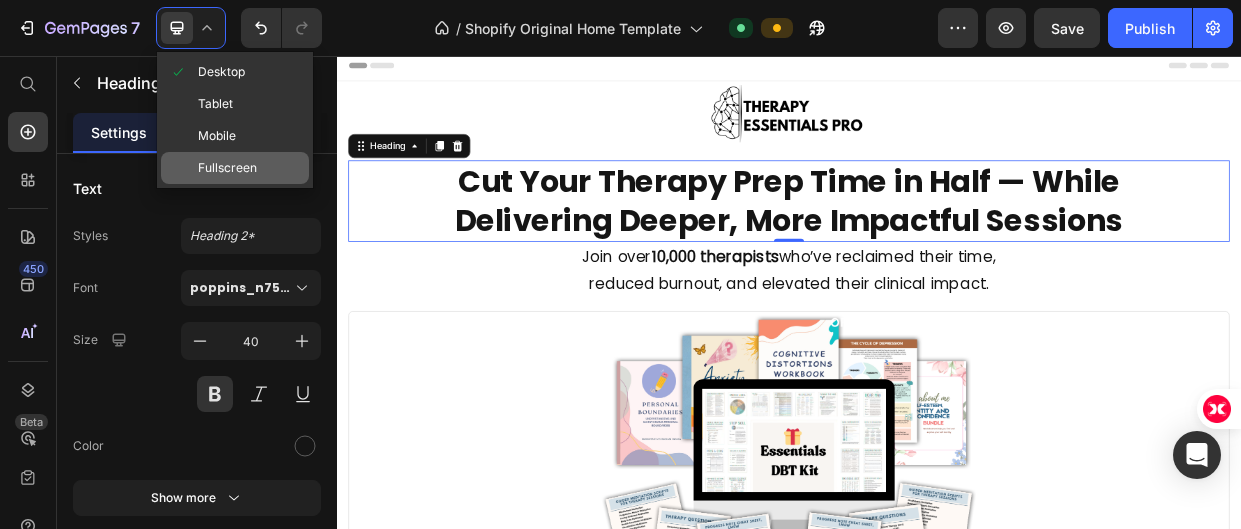 click on "Fullscreen" at bounding box center (227, 168) 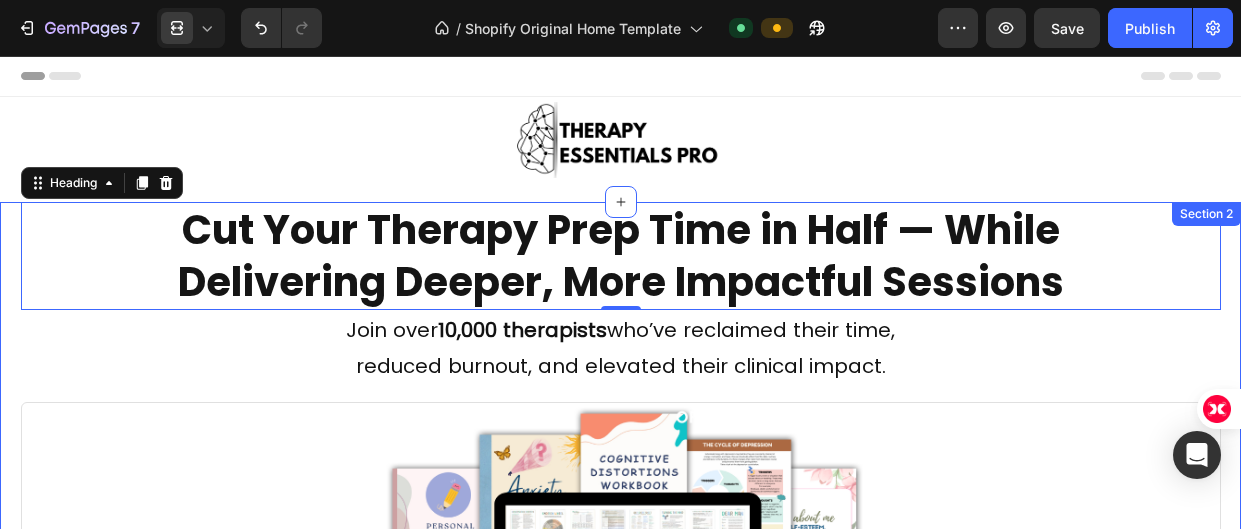 scroll, scrollTop: 2, scrollLeft: 0, axis: vertical 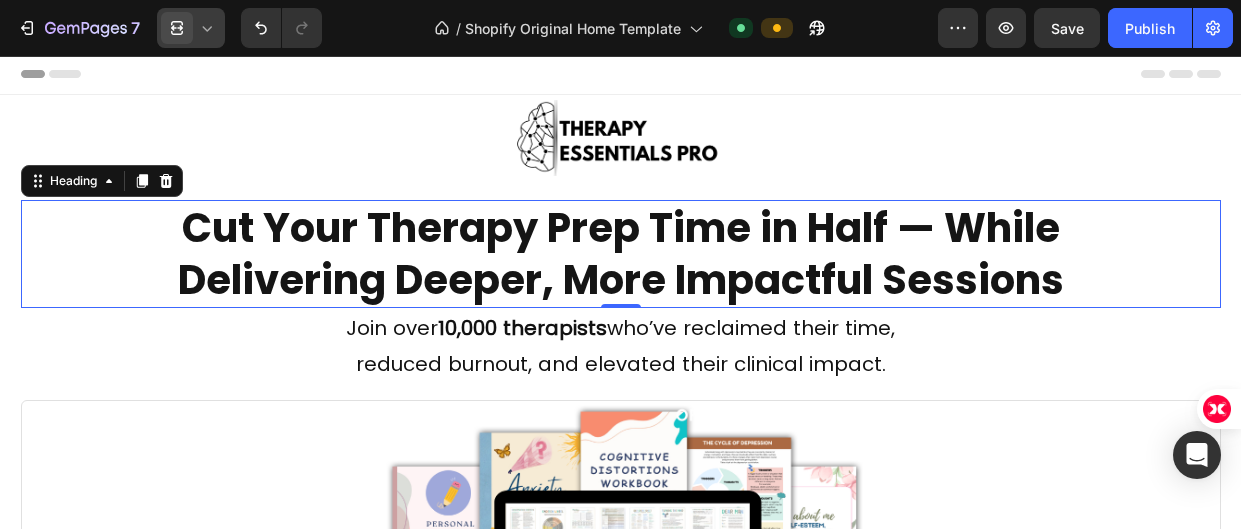 click 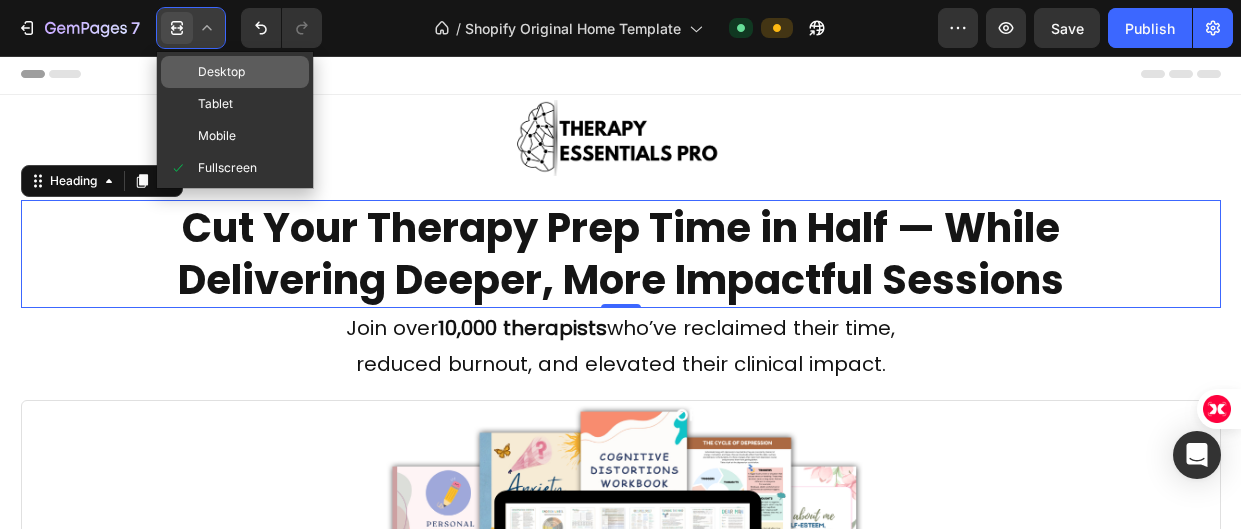 click on "Desktop" at bounding box center (221, 72) 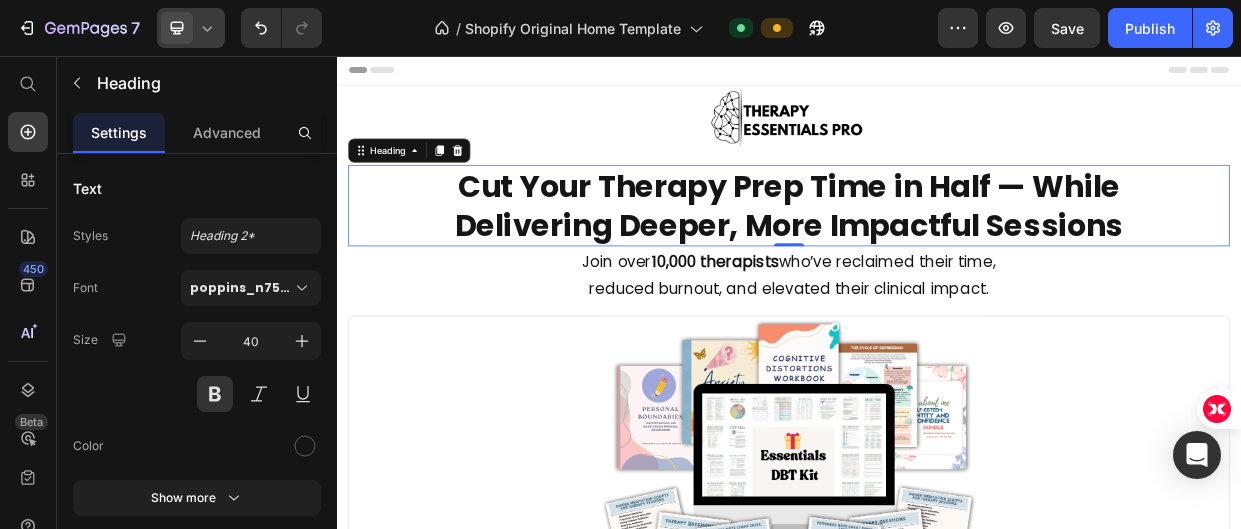 click at bounding box center [937, 74] 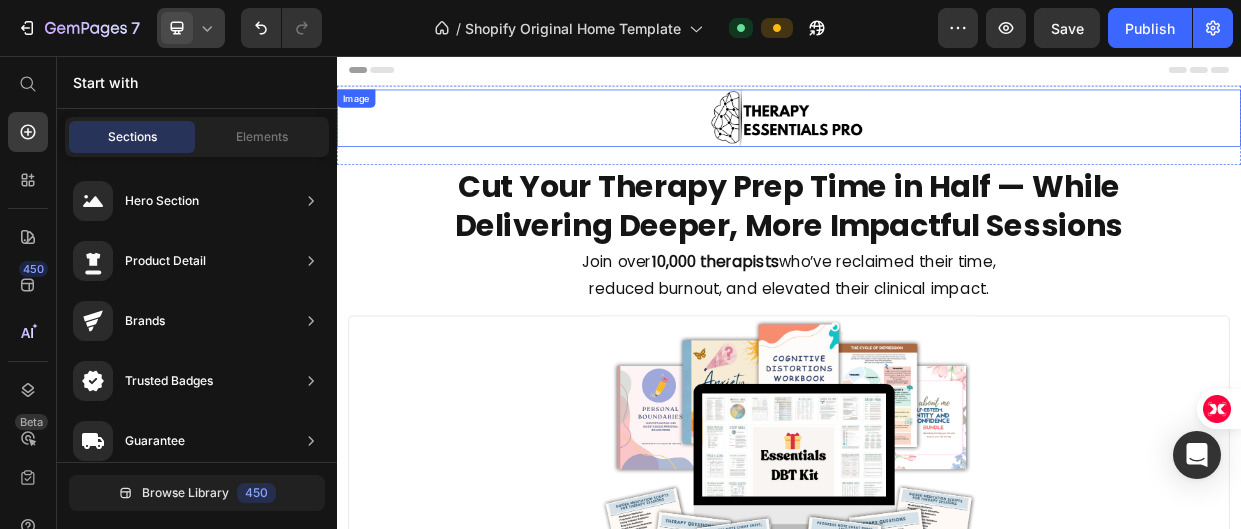click at bounding box center (937, 138) 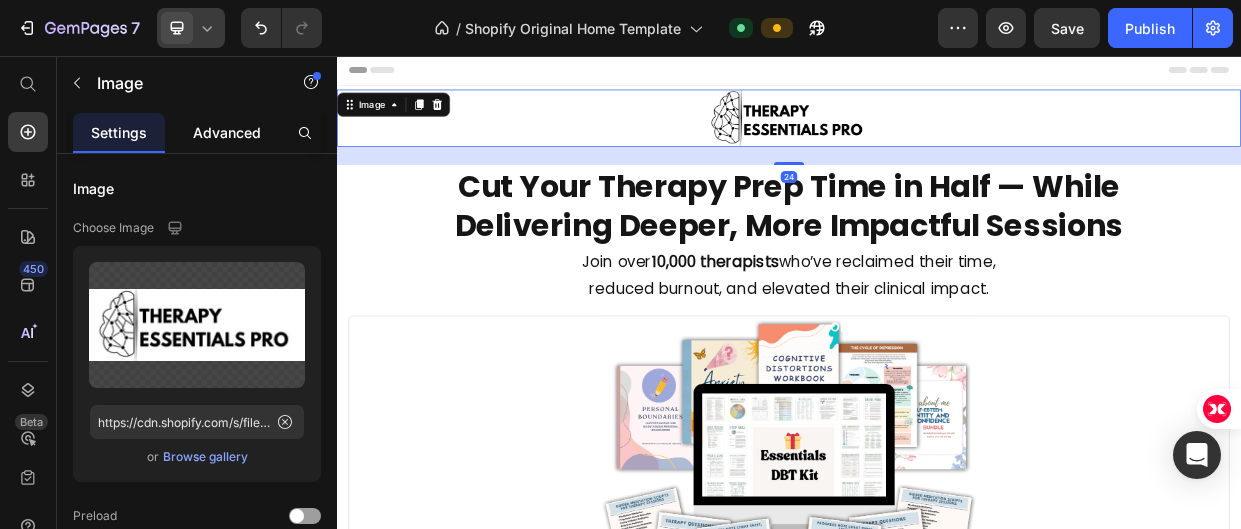 click on "Advanced" at bounding box center (227, 132) 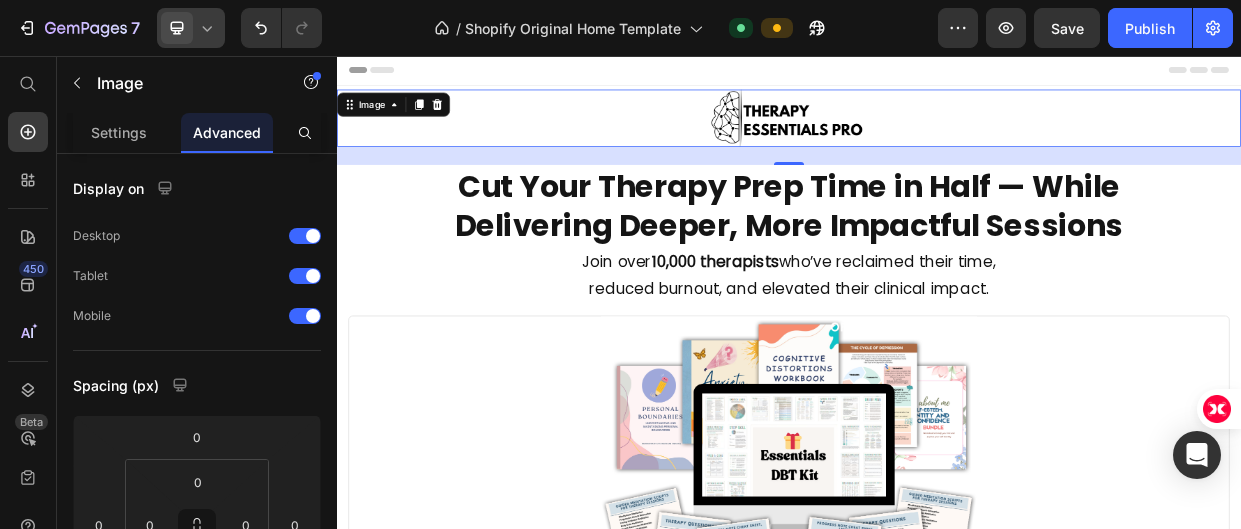 click at bounding box center [937, 74] 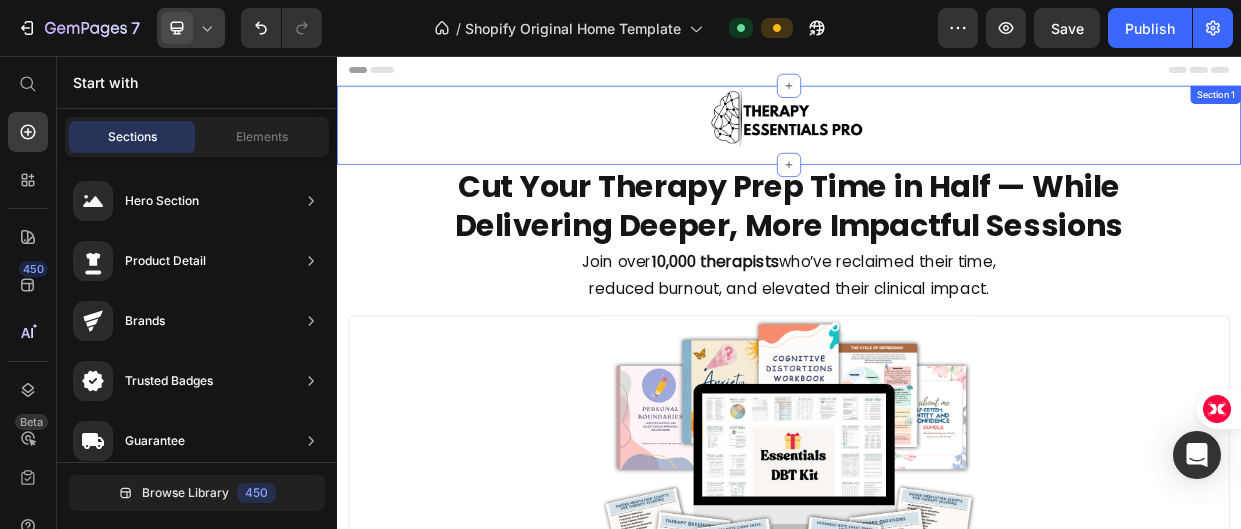 click at bounding box center [937, 138] 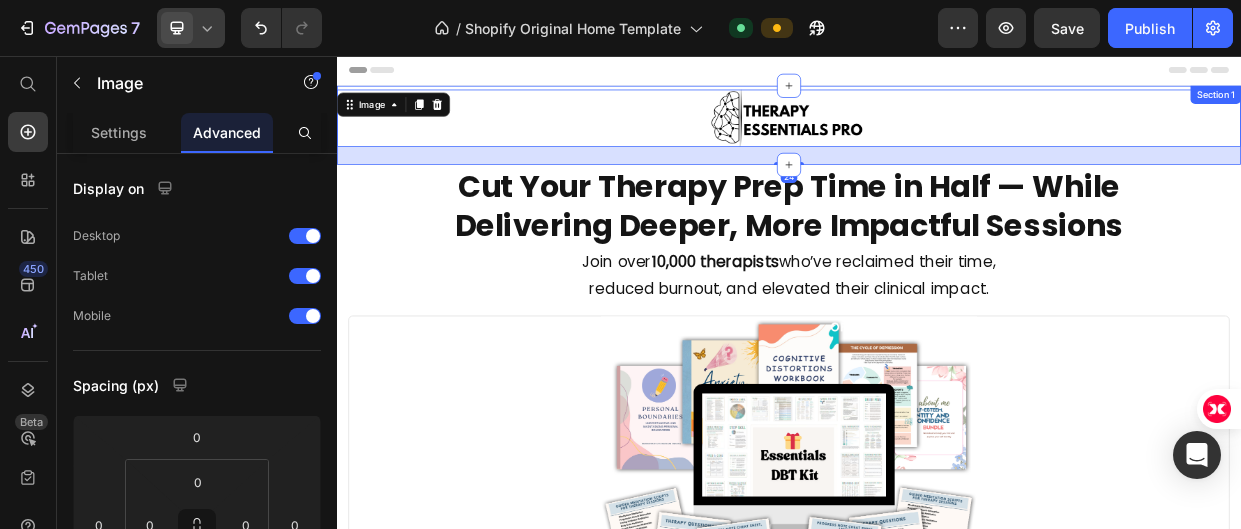 click on "Image   24 Section 1" at bounding box center (937, 147) 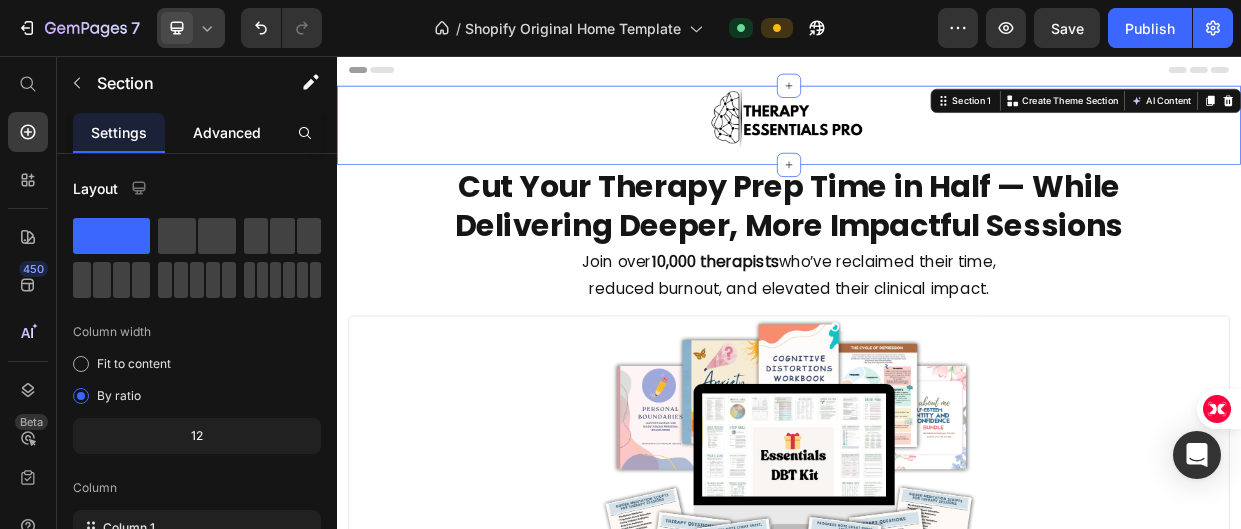 click on "Advanced" 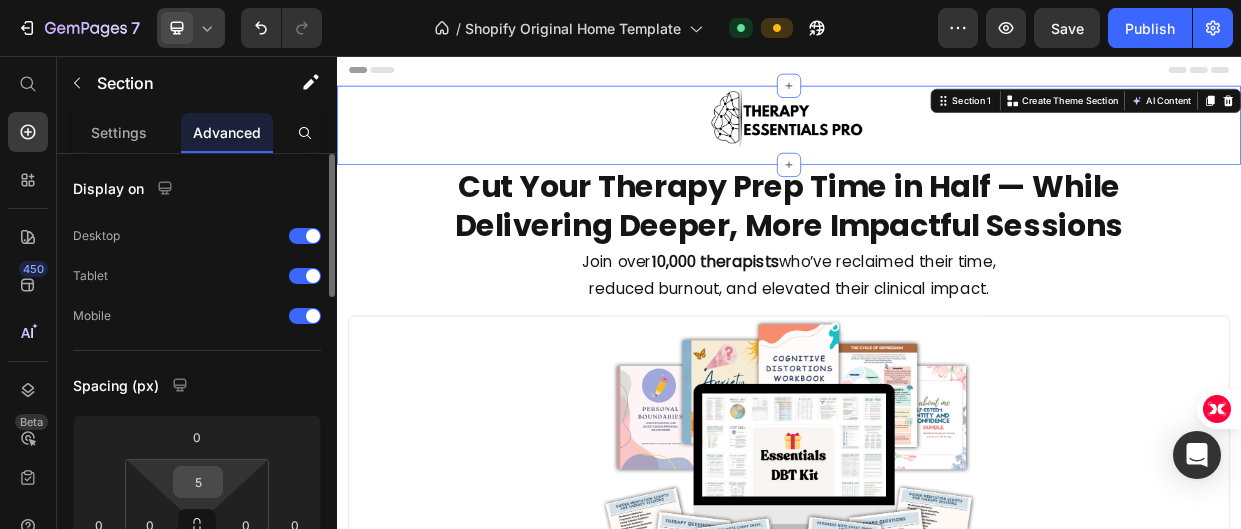 click on "5" at bounding box center (198, 482) 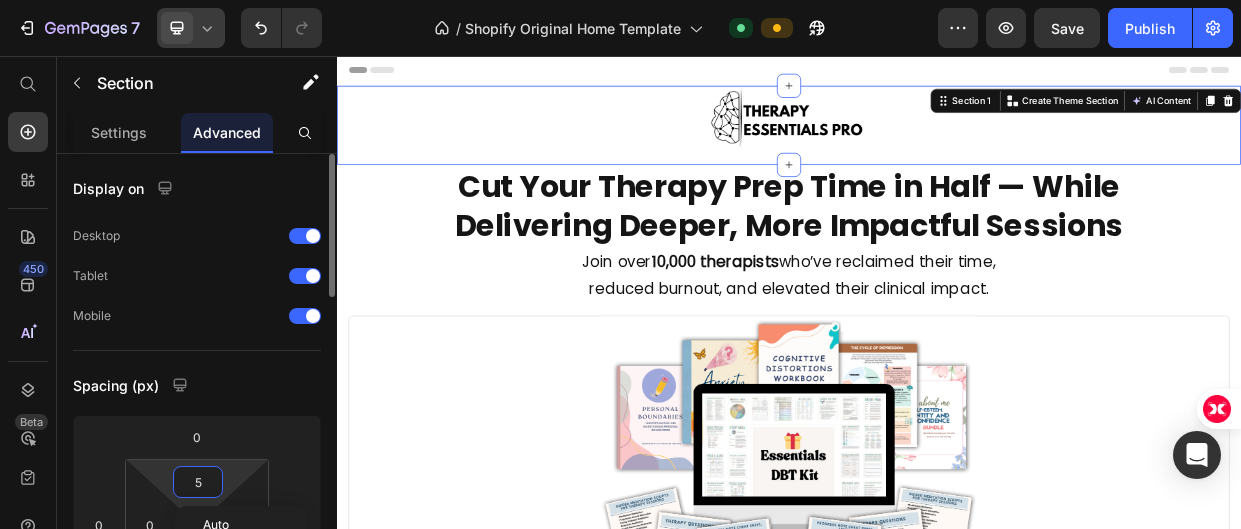 click on "5" at bounding box center [198, 482] 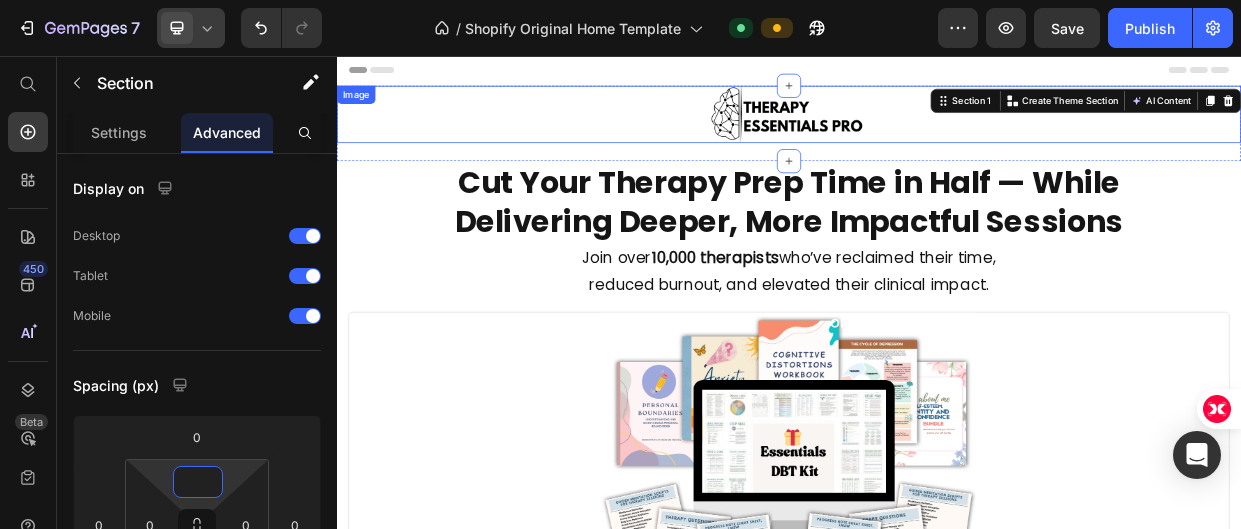 click at bounding box center (937, 133) 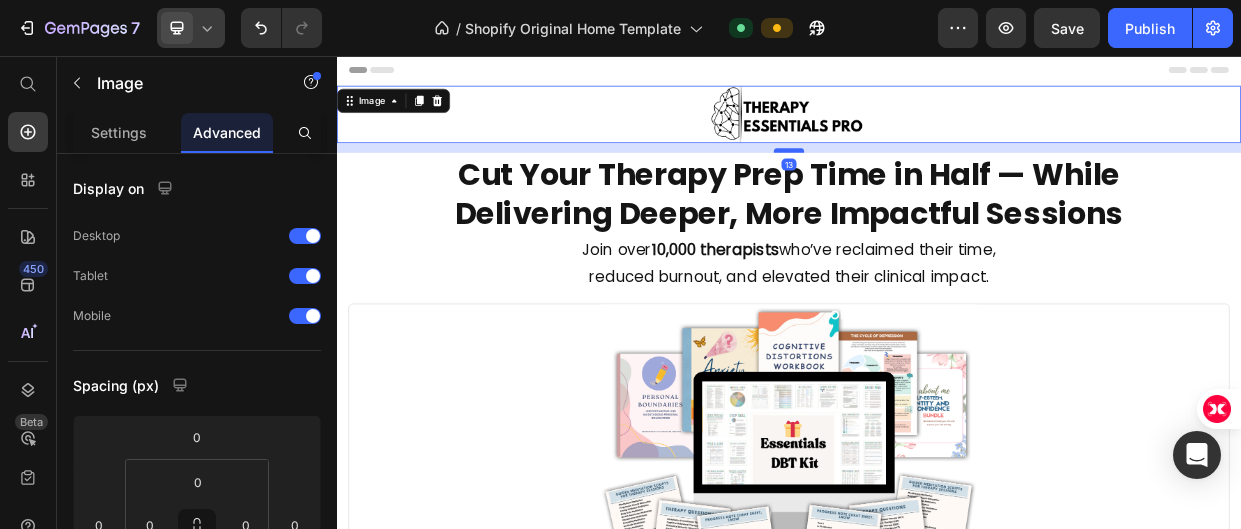 drag, startPoint x: 951, startPoint y: 192, endPoint x: 956, endPoint y: 181, distance: 12.083046 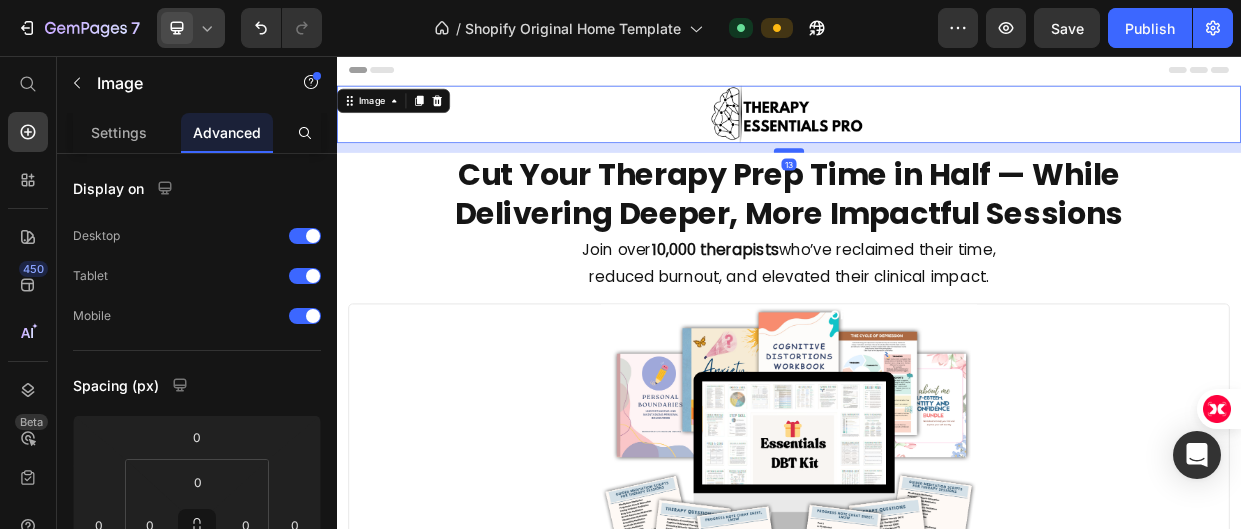 click at bounding box center (937, 181) 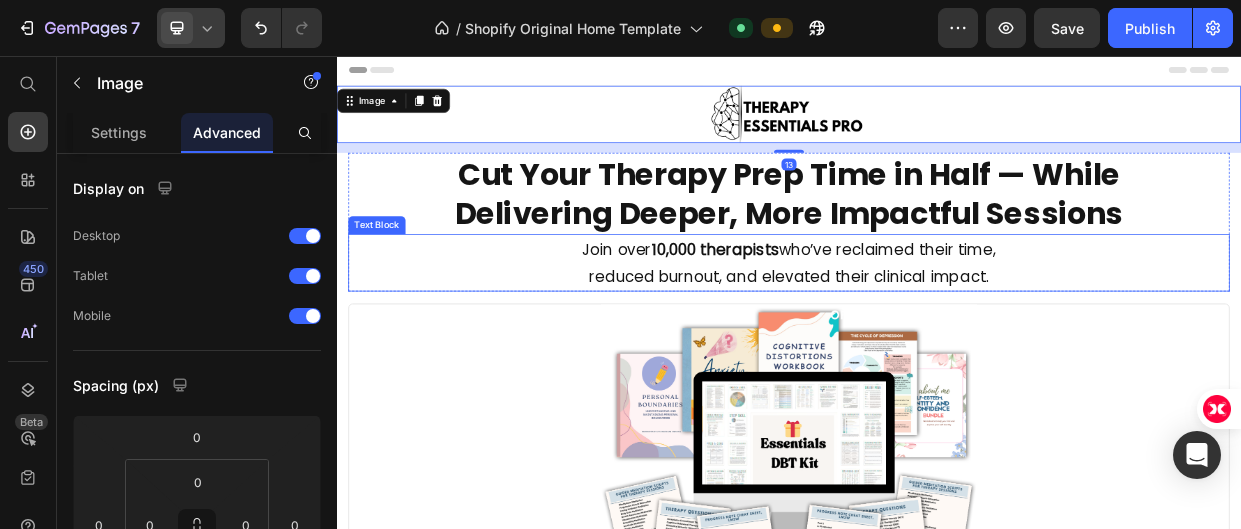 click on "Join over  10,000 therapists  who’ve reclaimed their time, reduced burnout, and elevated their clinical impact." at bounding box center (937, 330) 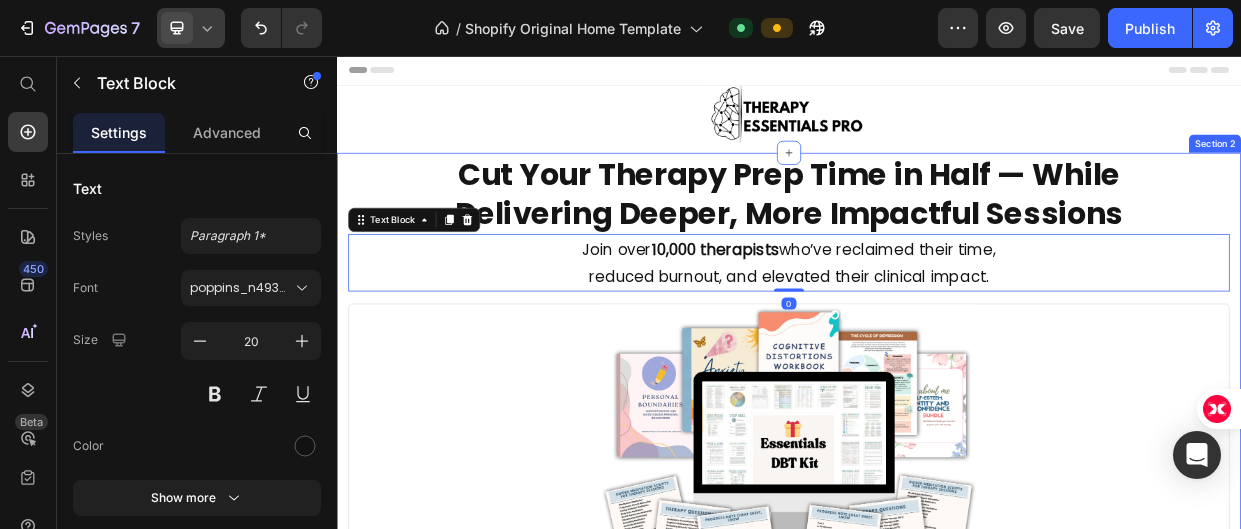 click at bounding box center (937, 590) 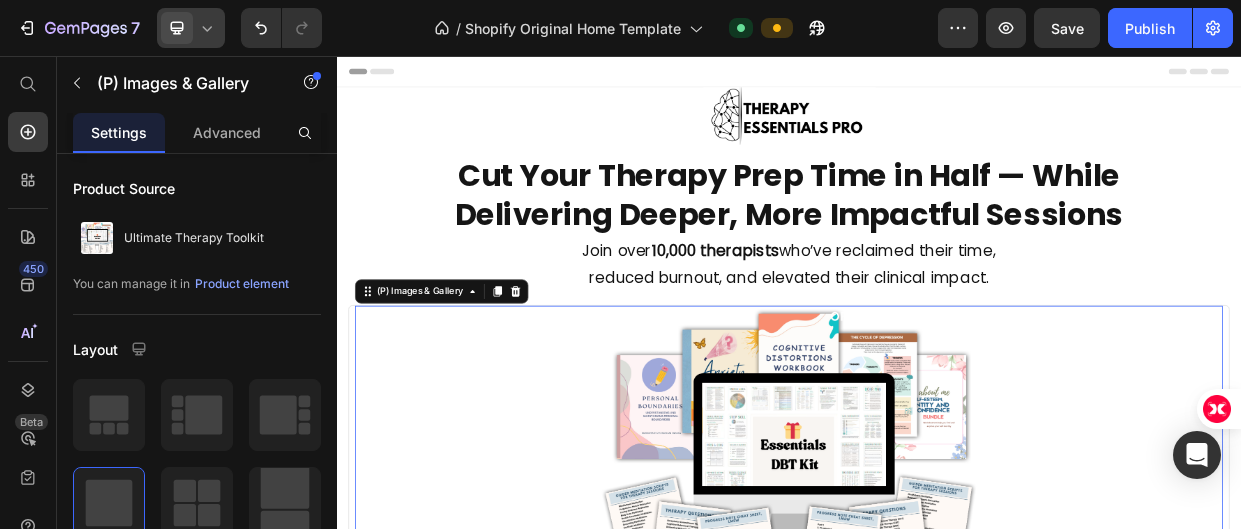 scroll, scrollTop: 1, scrollLeft: 0, axis: vertical 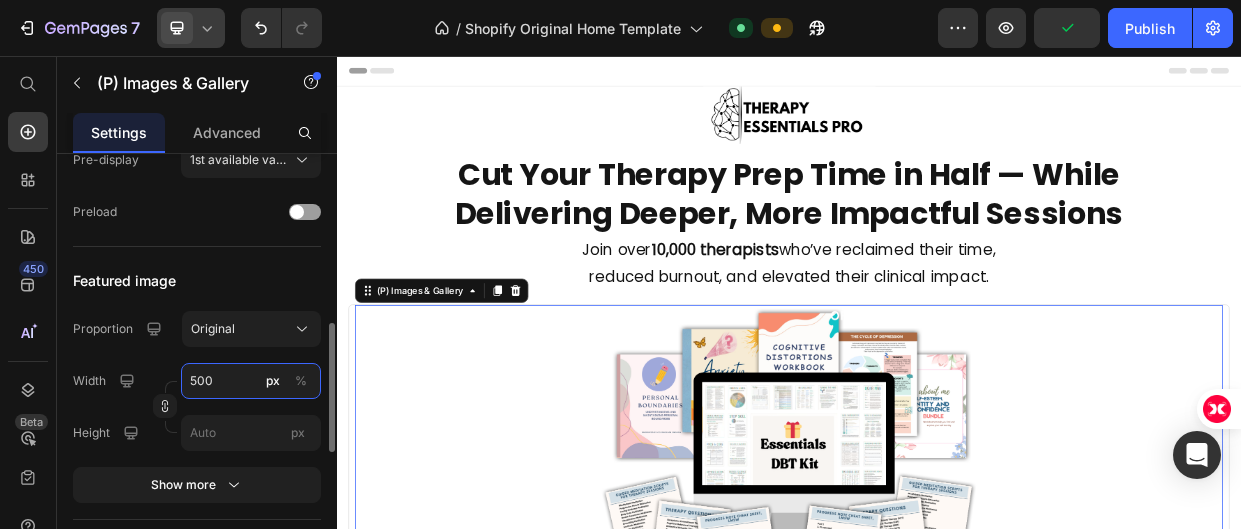 click on "500" at bounding box center (251, 381) 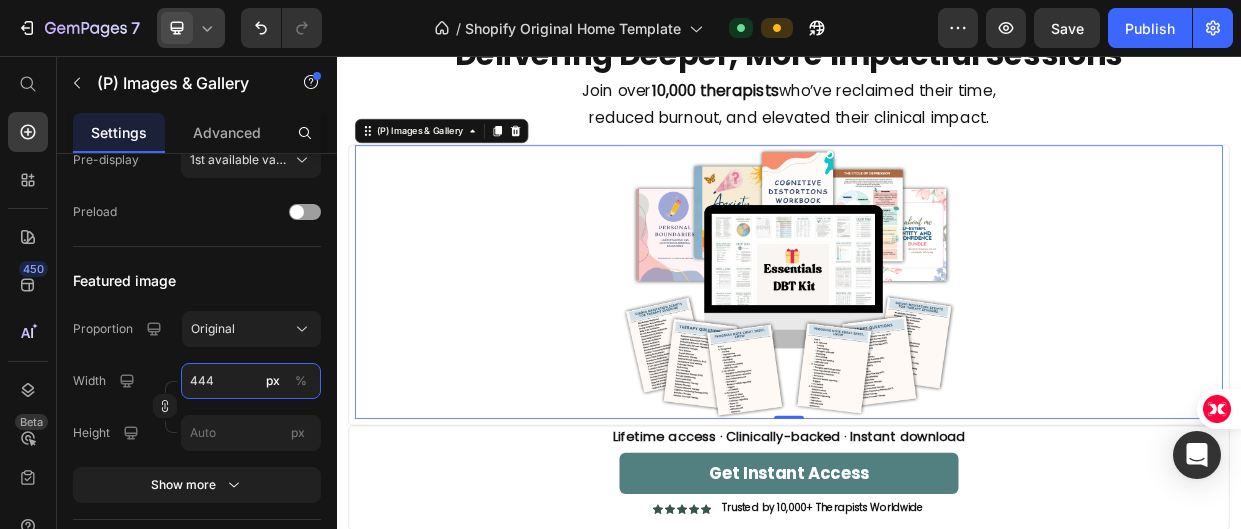 scroll, scrollTop: 209, scrollLeft: 0, axis: vertical 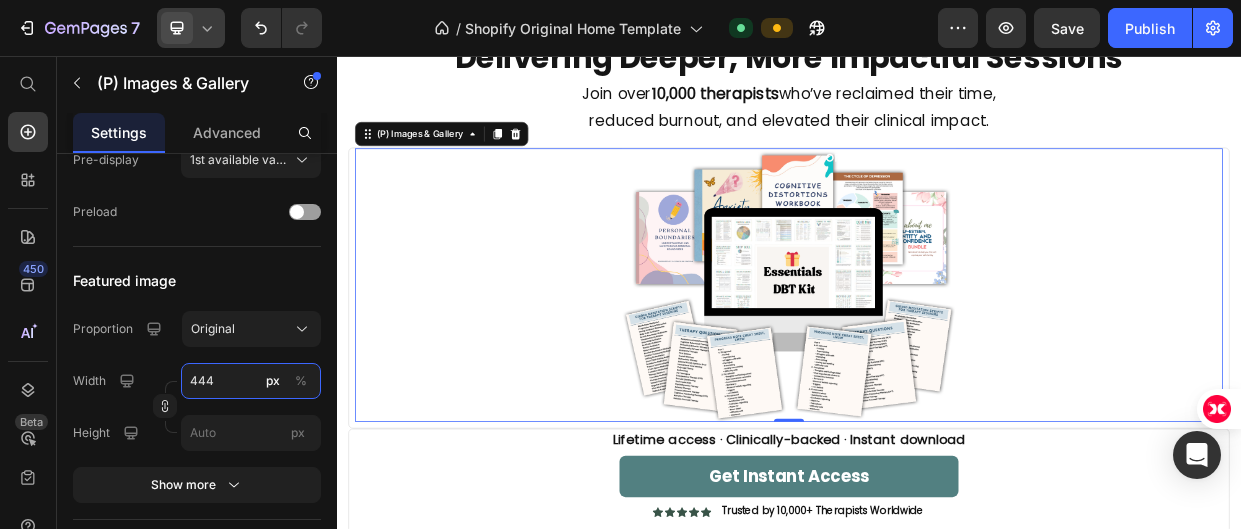 type on "444" 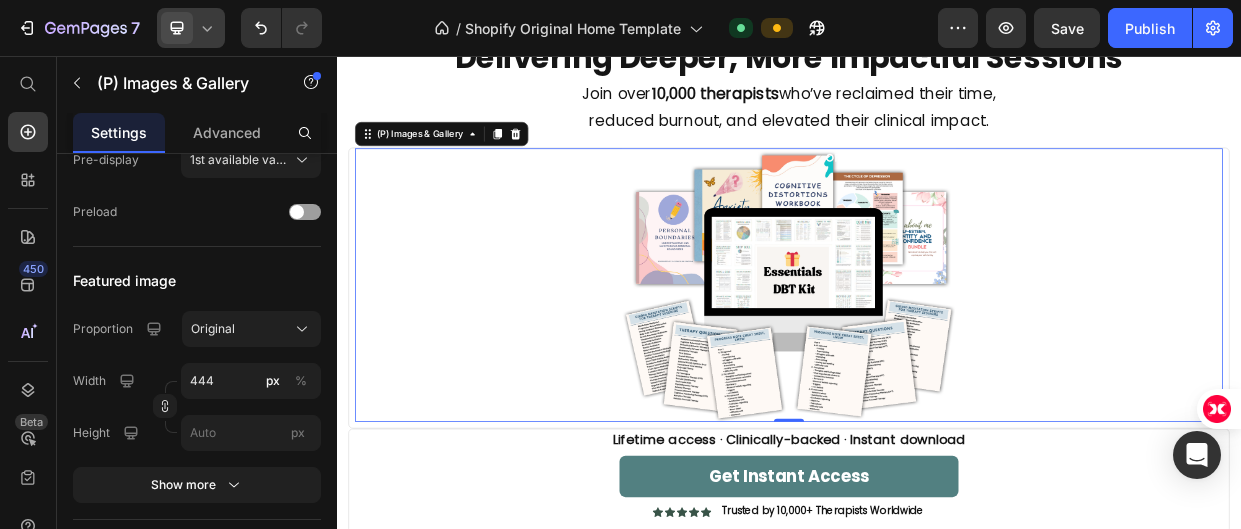 click 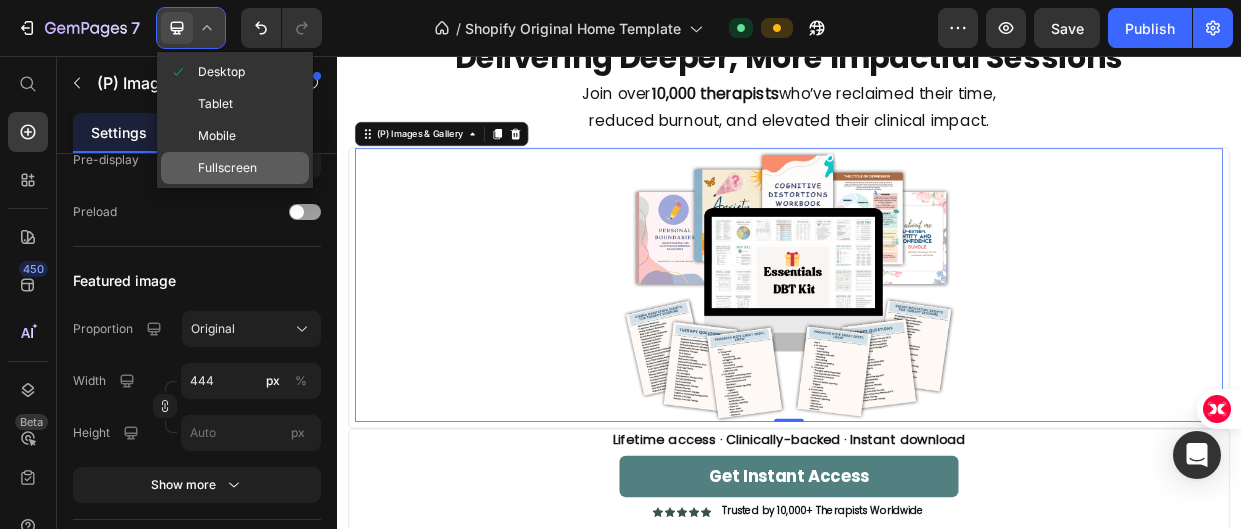 click on "Fullscreen" at bounding box center (227, 168) 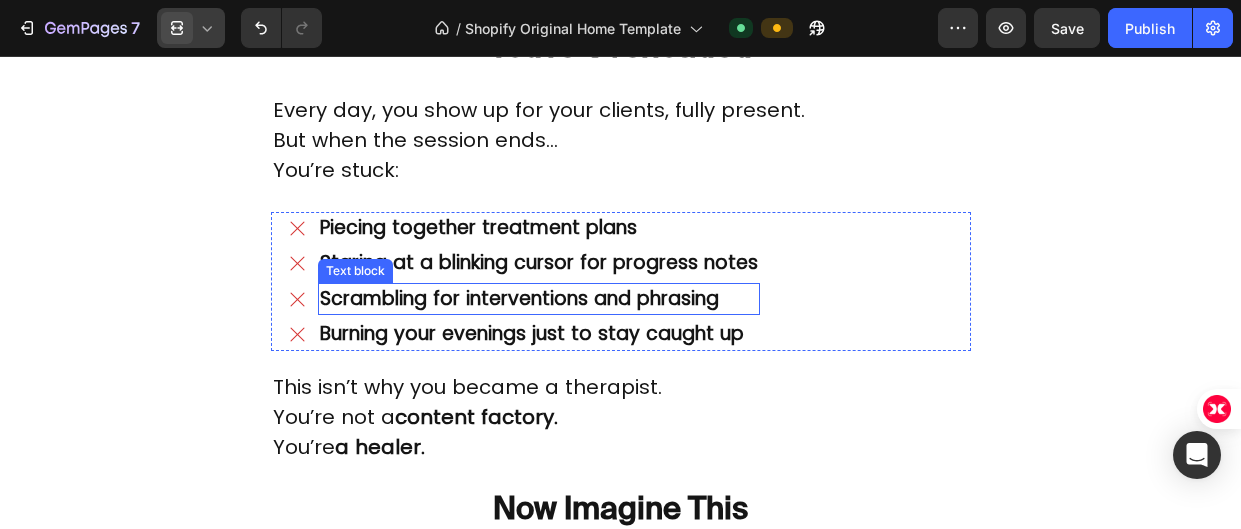 scroll, scrollTop: 981, scrollLeft: 0, axis: vertical 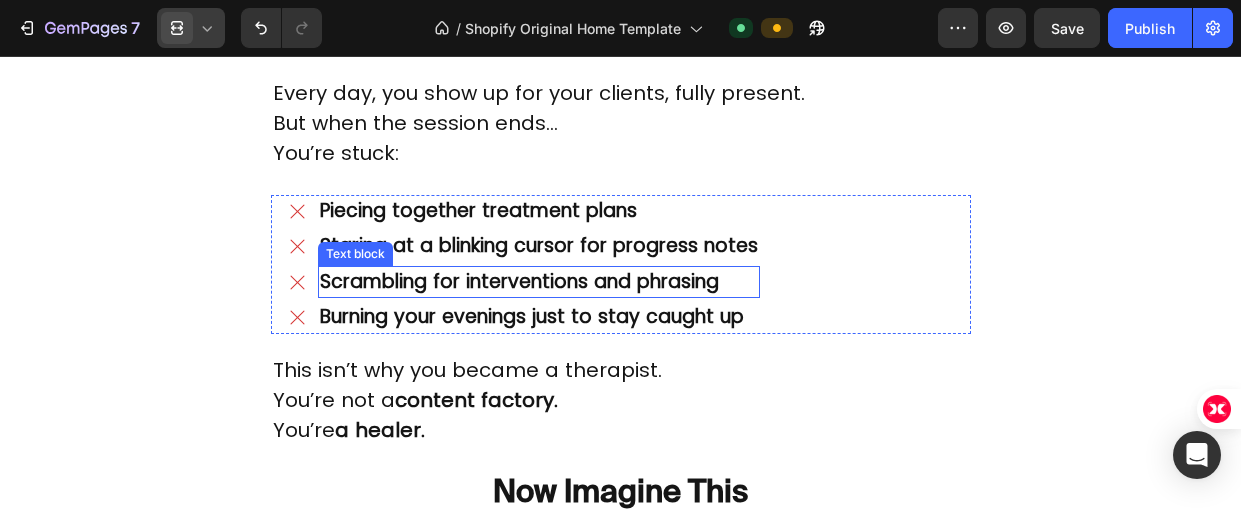 click 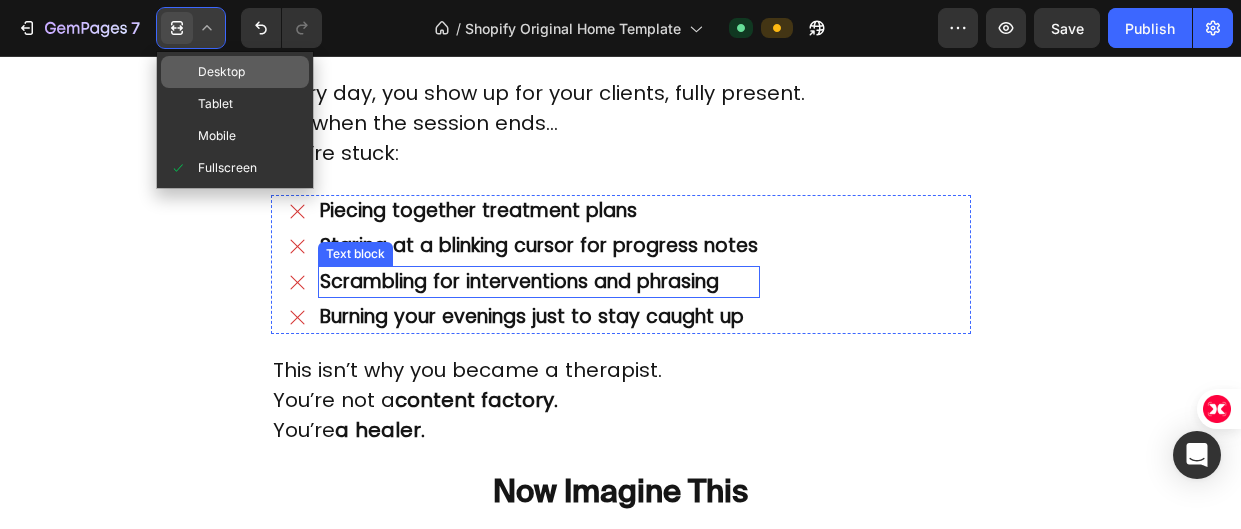 click on "Desktop" at bounding box center [221, 72] 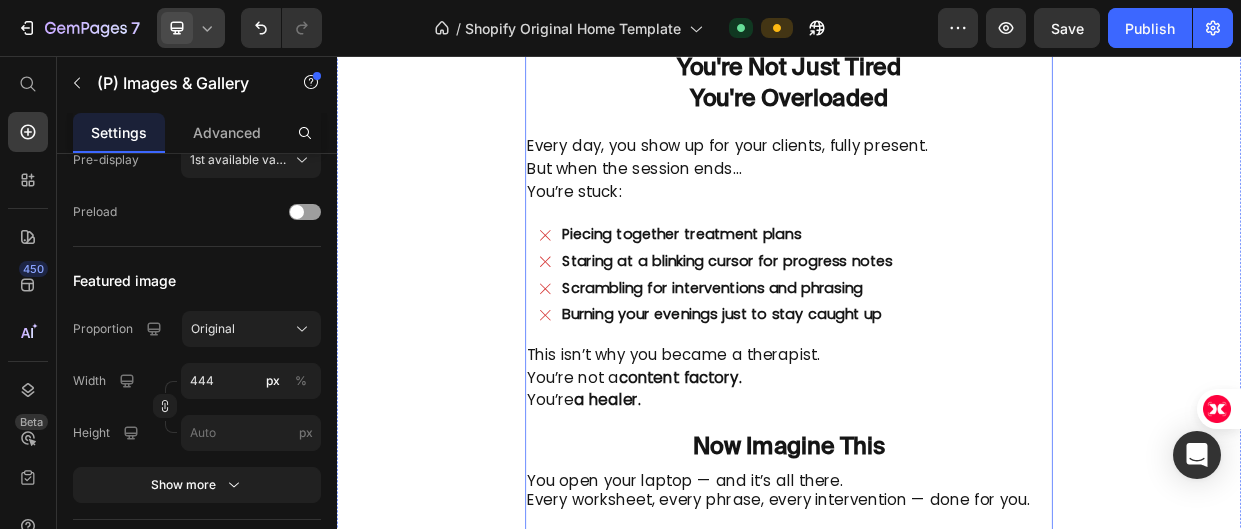 scroll, scrollTop: 962, scrollLeft: 0, axis: vertical 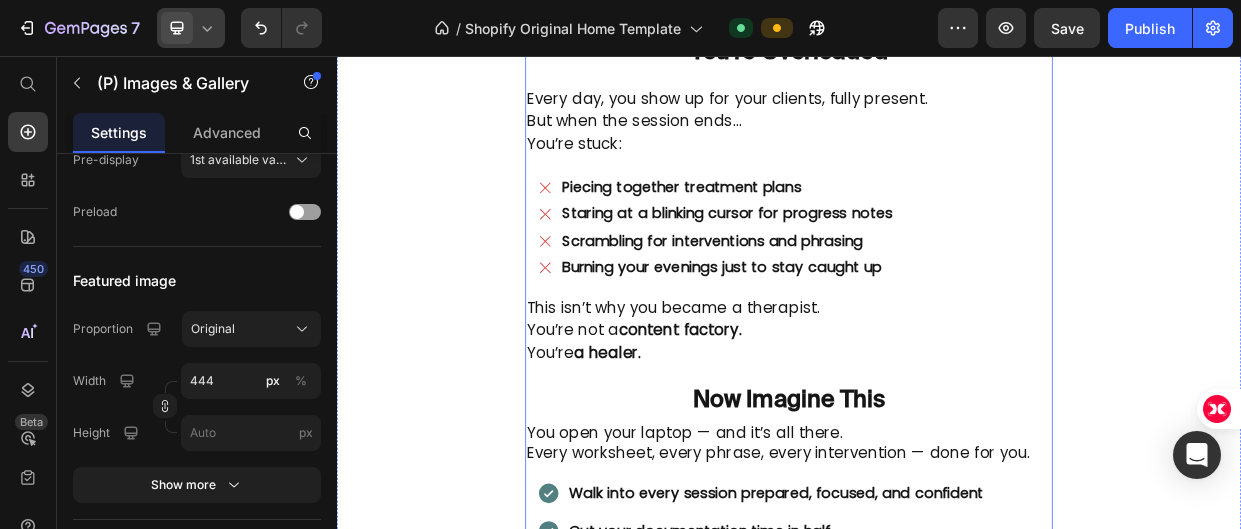 click on "You're Not Just Tired   You're Overloaded Heading Every day, you show up for your clients, fully present. But when the session ends… You’re stuck: Text block
Icon Piecing together treatment plans Text block
Icon Staring at a blinking cursor for progress notes Text block
Icon Scrambling for interventions and phrasing Text block
Icon Burning your evenings just to stay caught up Text block Icon List This isn’t why you became a therapist. You’re not a  content factory. You’re  a healer. Text block Now Imagine This Heading You open your laptop — and it’s all there. Every worksheet, every phrase, every intervention — done for you. Text block
Icon Walk into every session prepared, focused, and confident  Text block
Icon Cut your documentation time in half Text block
Icon Feel more organized and less overwhelmed Text block
Icon Stop repeating the same questions Text block" at bounding box center [937, 490] 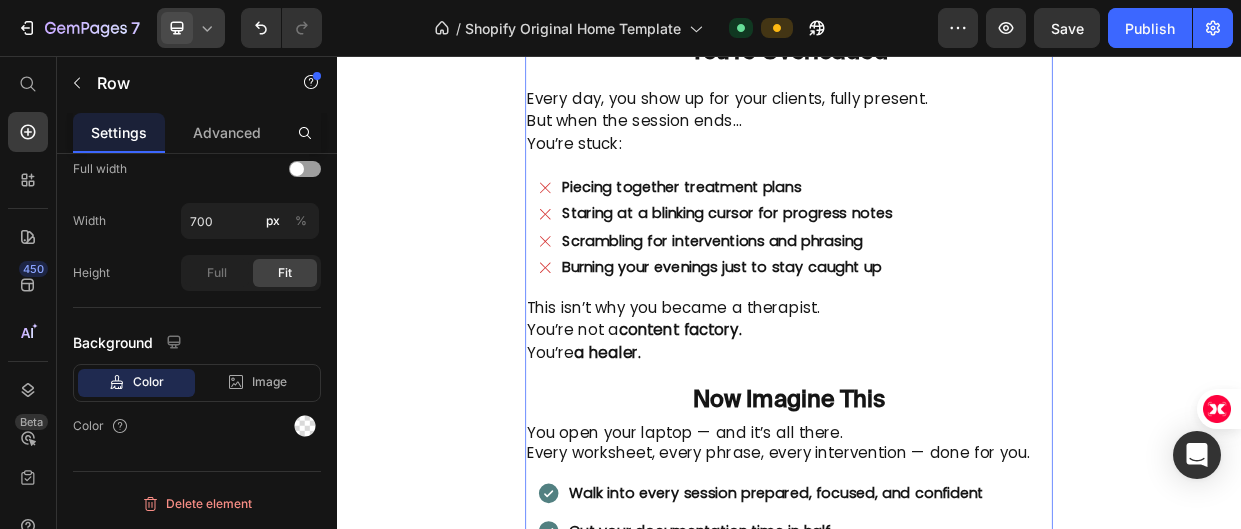 scroll, scrollTop: 0, scrollLeft: 0, axis: both 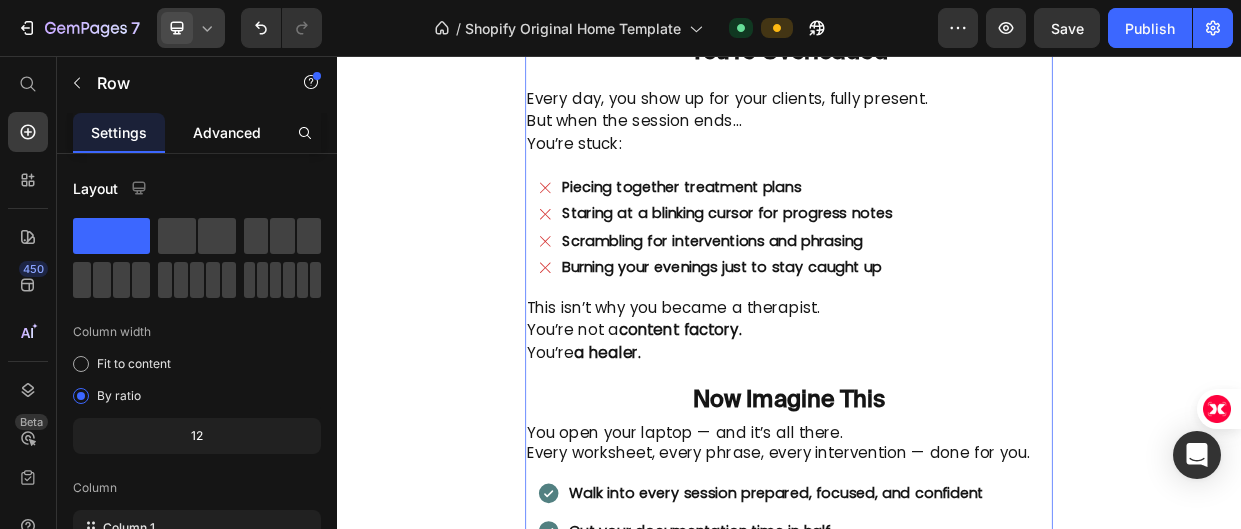click on "Advanced" 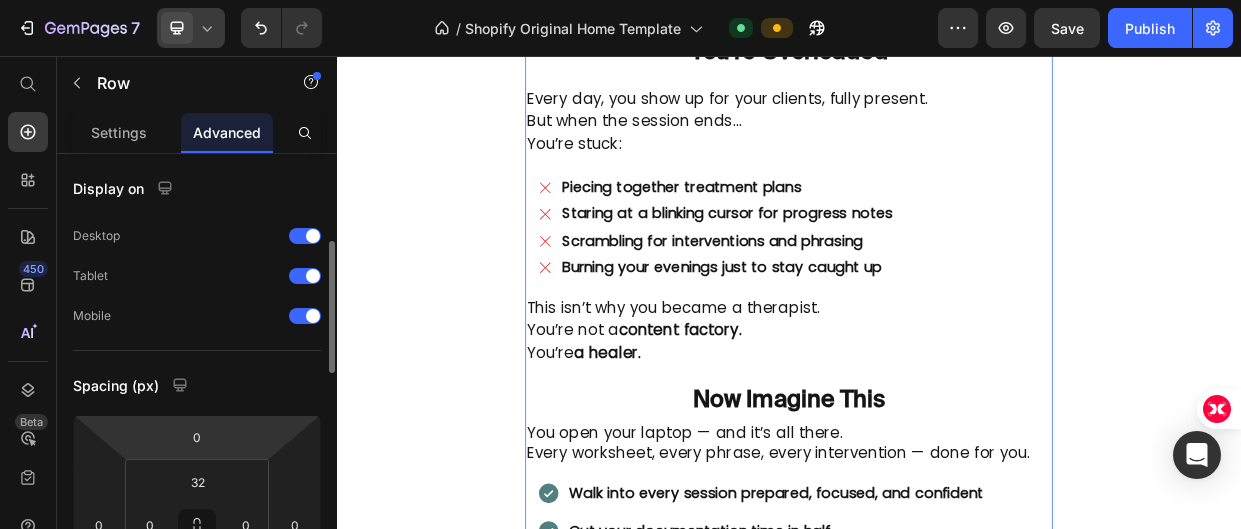 scroll, scrollTop: 67, scrollLeft: 0, axis: vertical 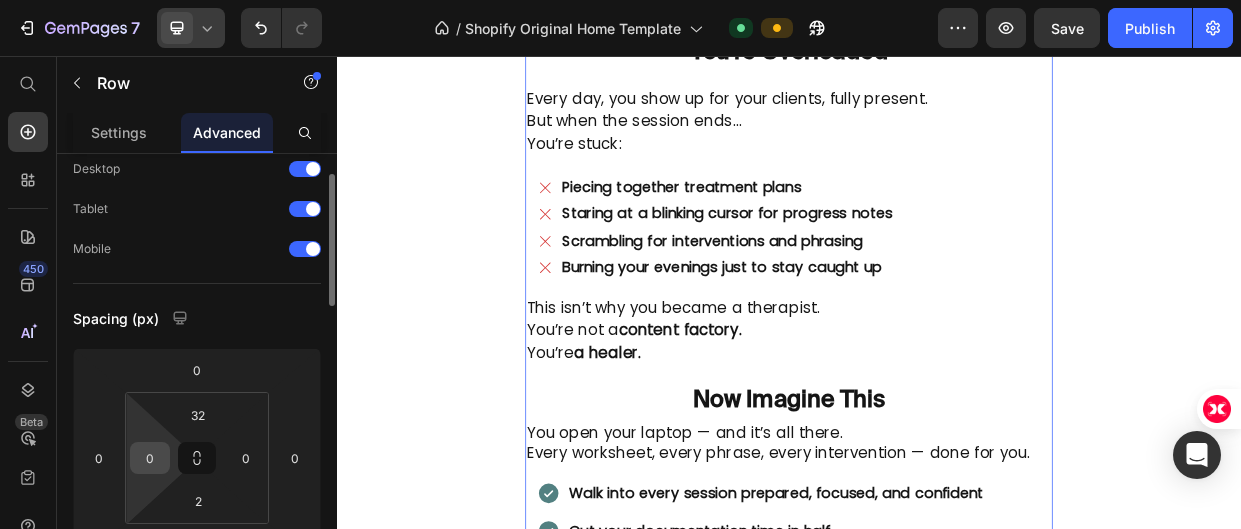 click on "0" at bounding box center [150, 458] 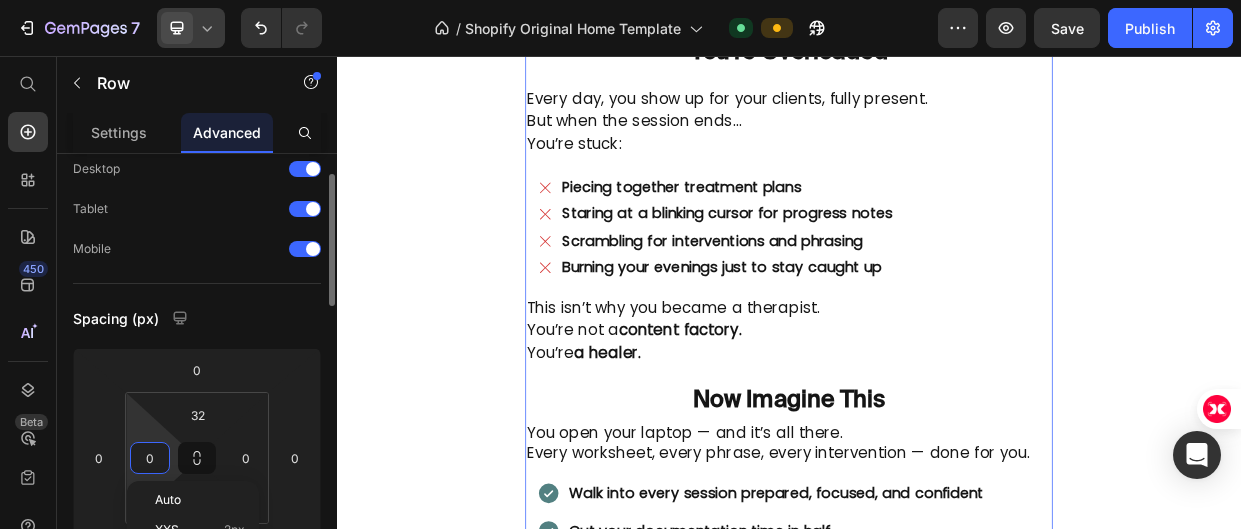 click on "0" at bounding box center [150, 458] 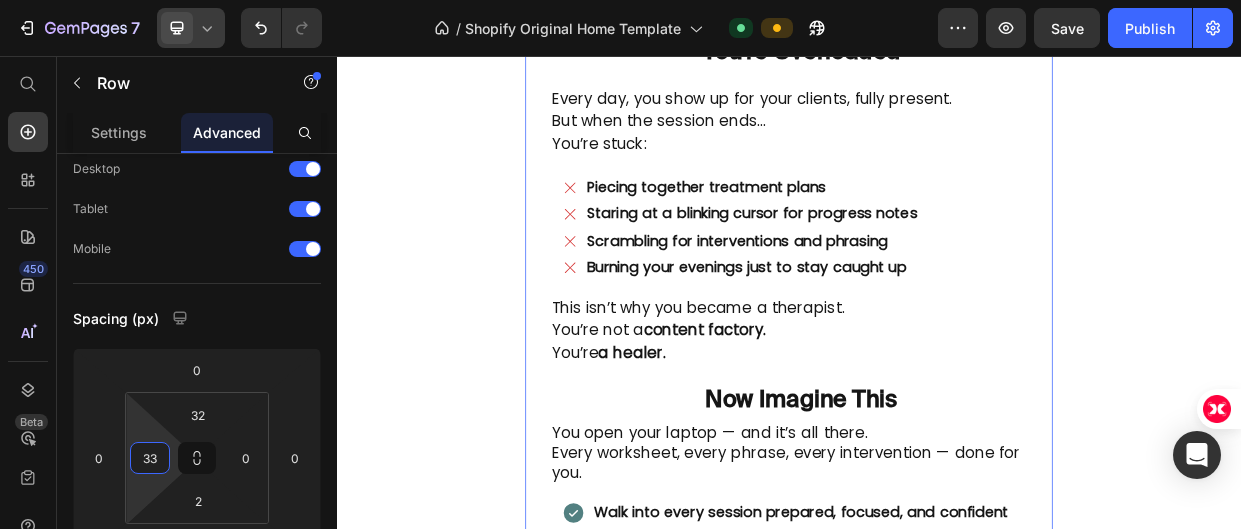 click 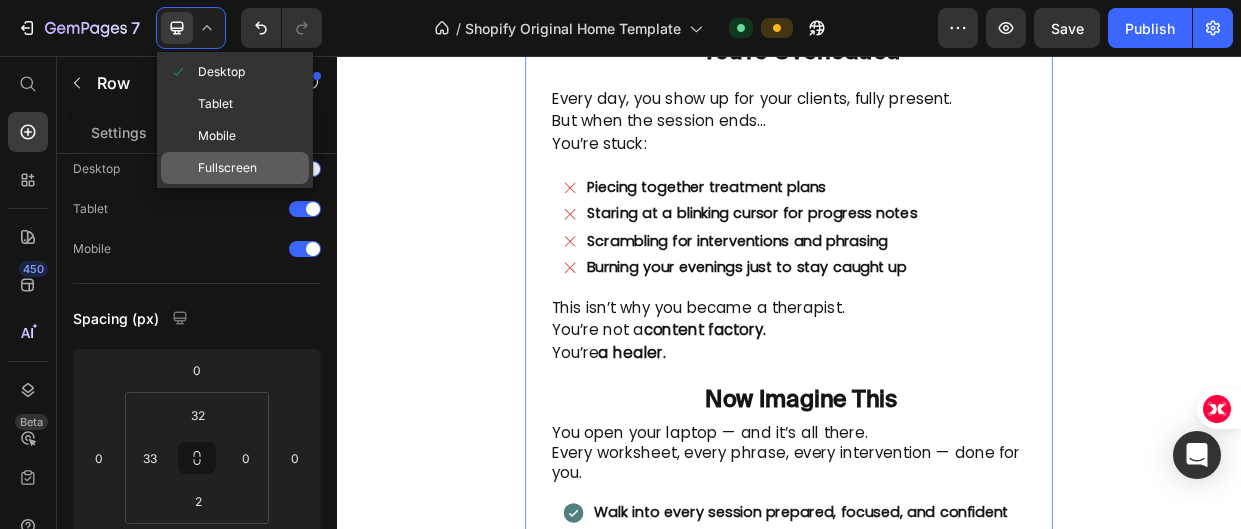 click on "Fullscreen" at bounding box center [227, 168] 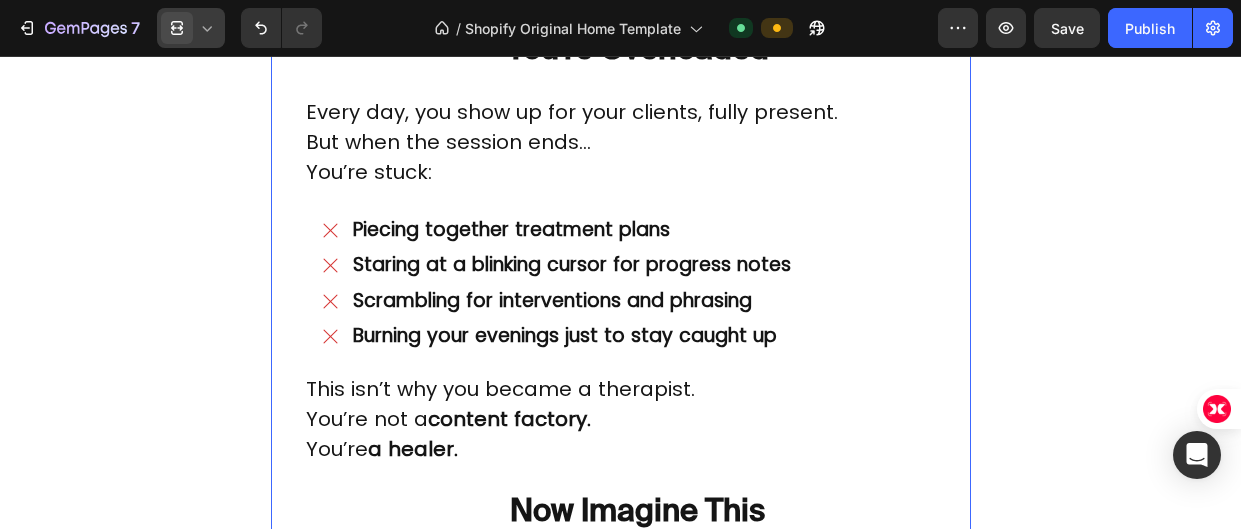 click 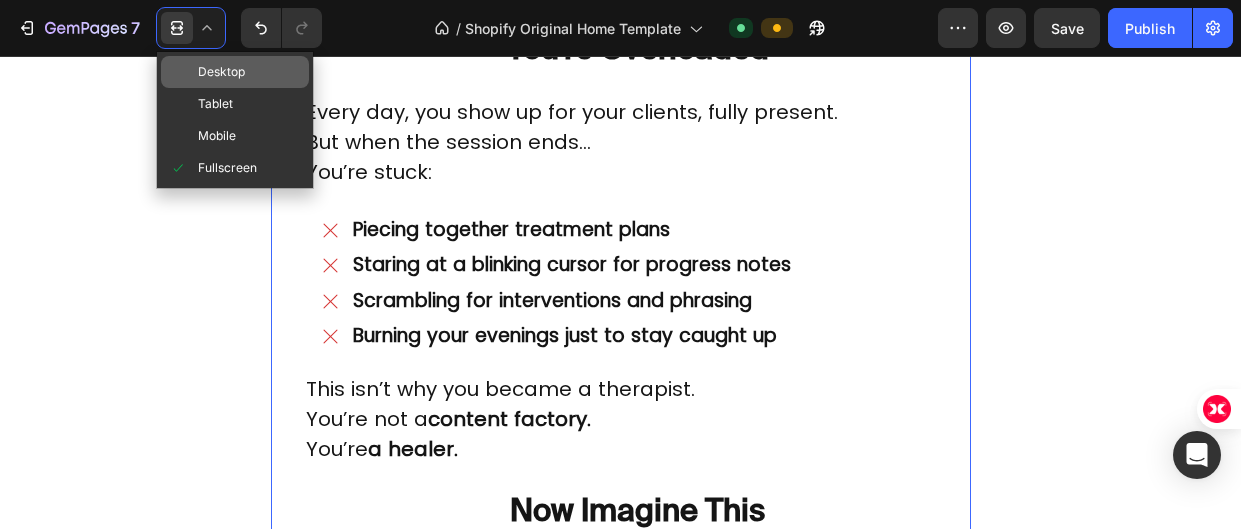 click on "Desktop" at bounding box center (221, 72) 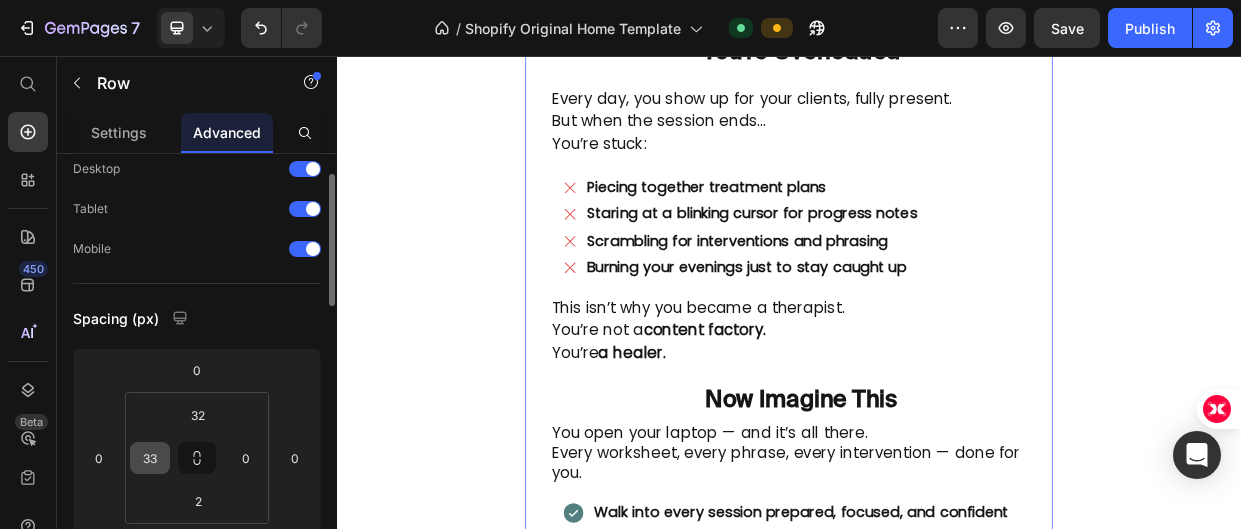 click on "33" at bounding box center [150, 458] 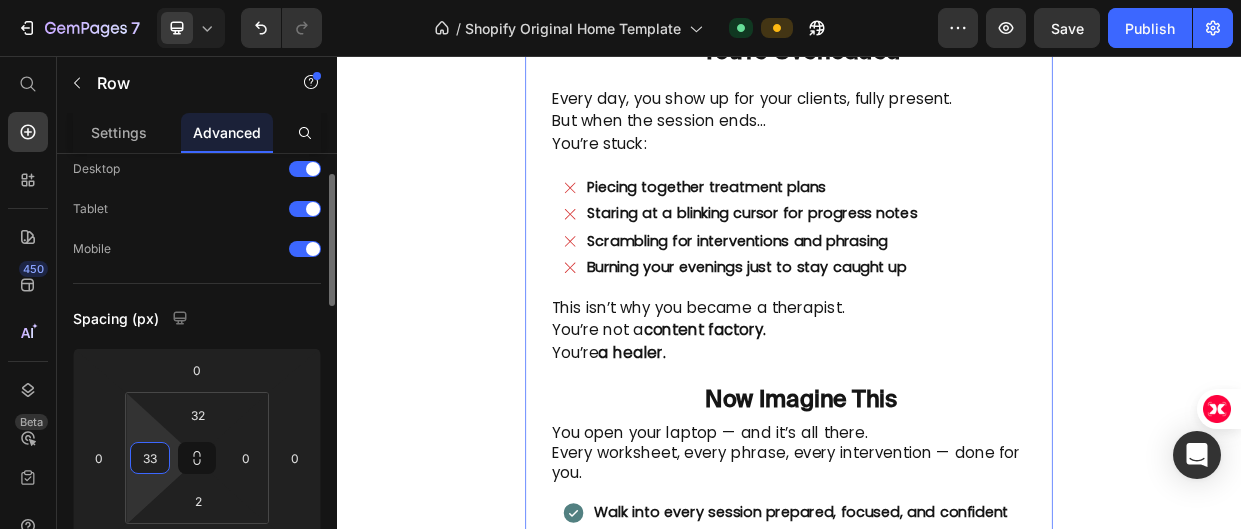 click on "33" at bounding box center [150, 458] 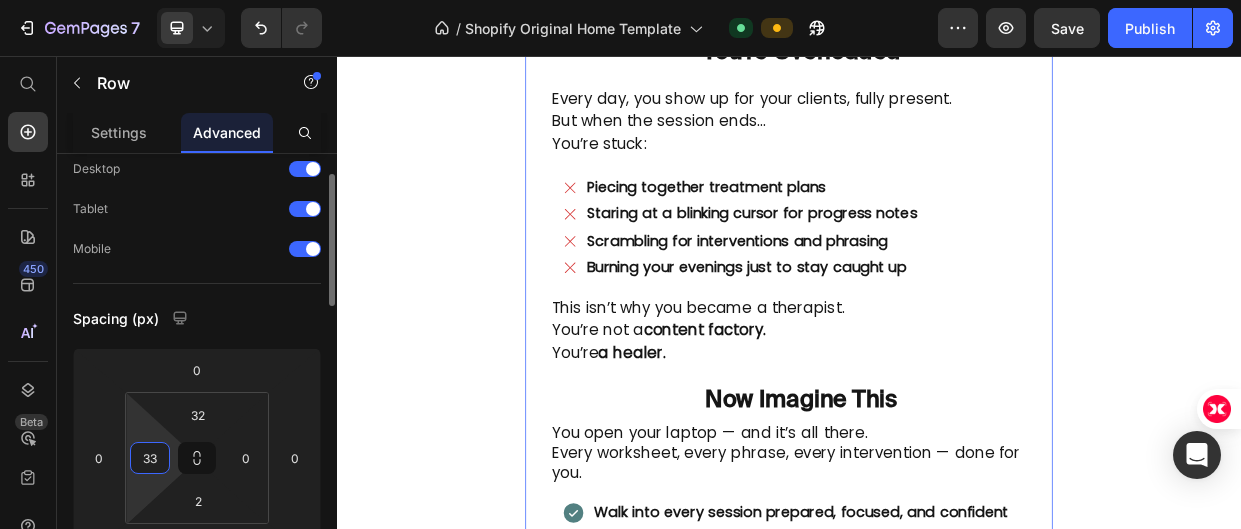 scroll, scrollTop: 950, scrollLeft: 0, axis: vertical 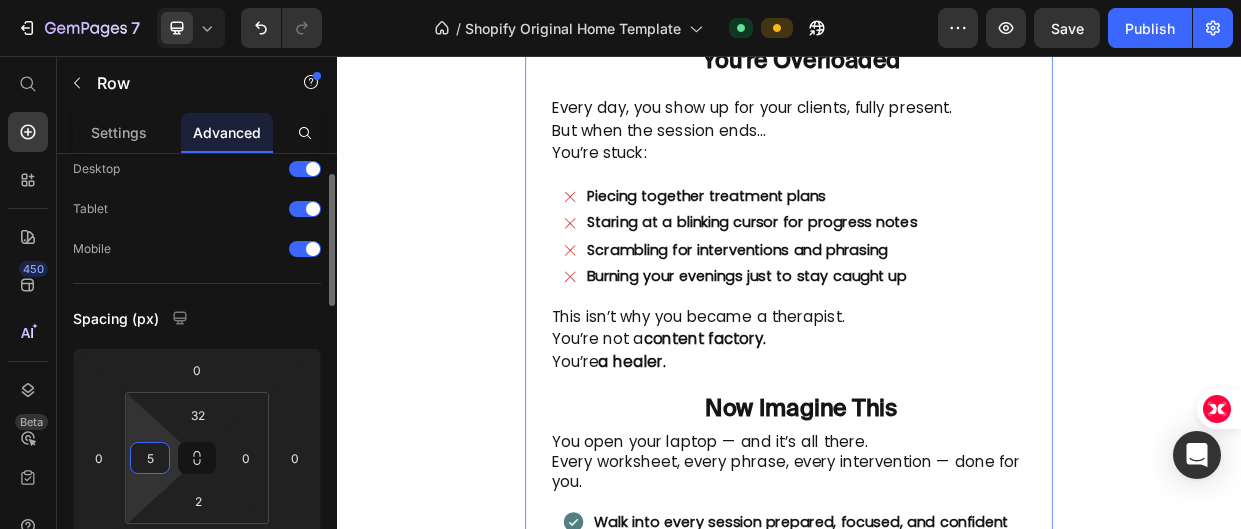 type on "55" 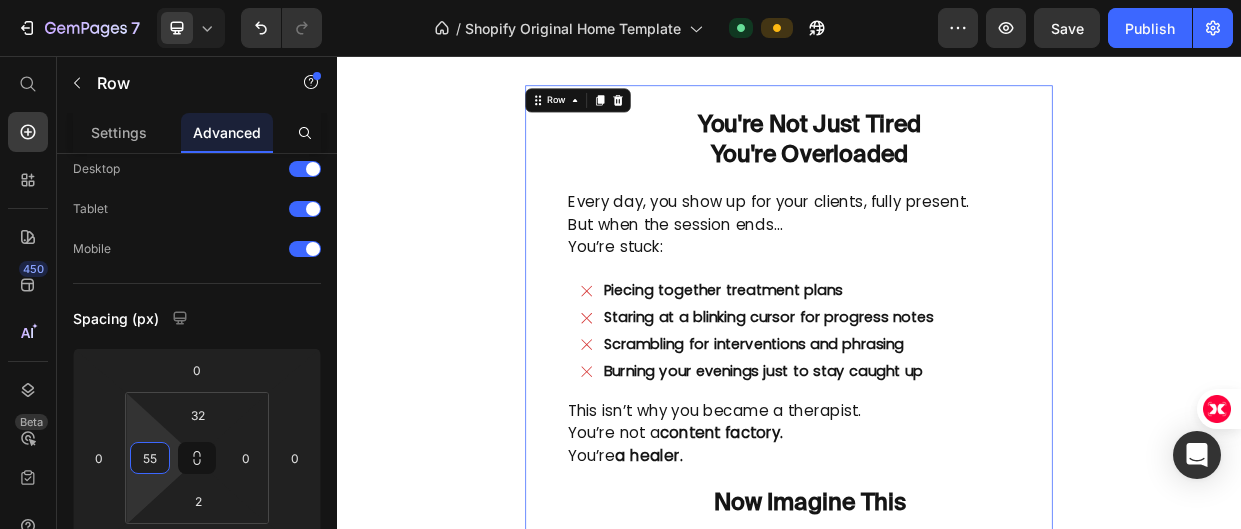 scroll, scrollTop: 1846, scrollLeft: 0, axis: vertical 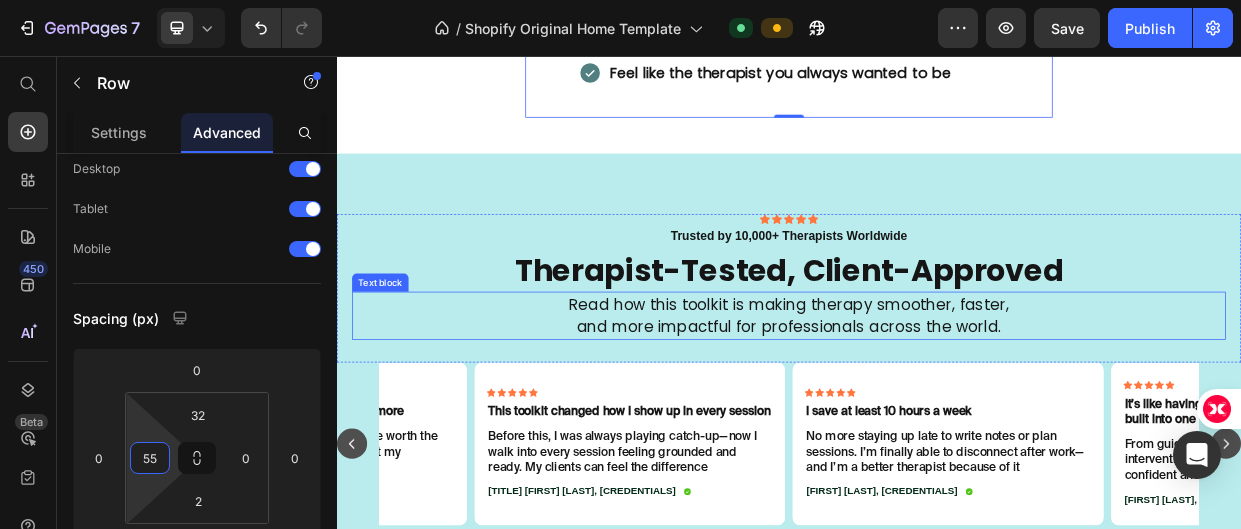 click on "and more impactful for professionals across the world." at bounding box center (937, 415) 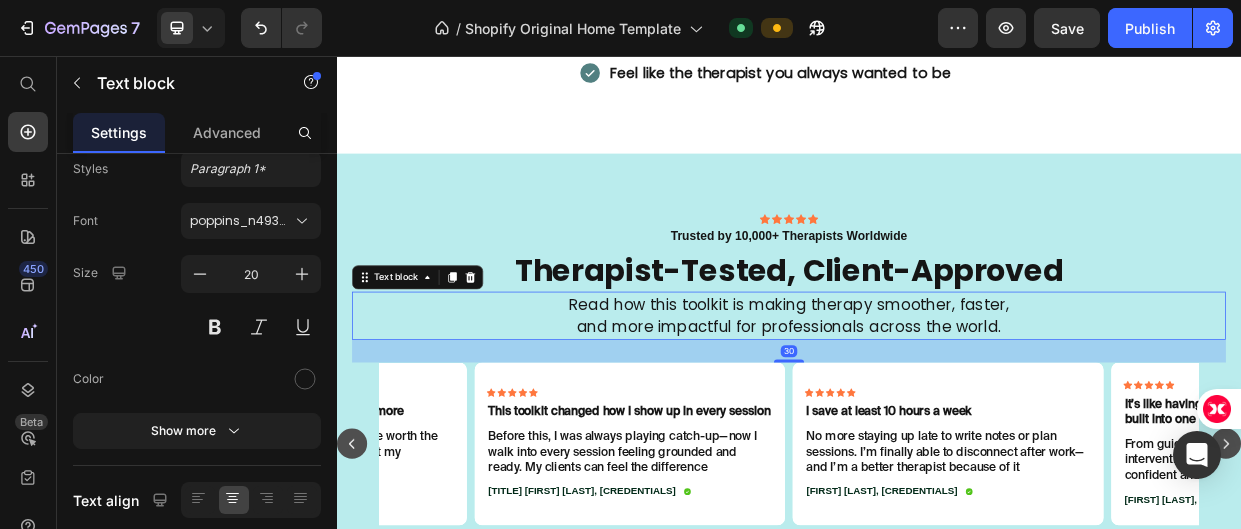 scroll, scrollTop: 0, scrollLeft: 0, axis: both 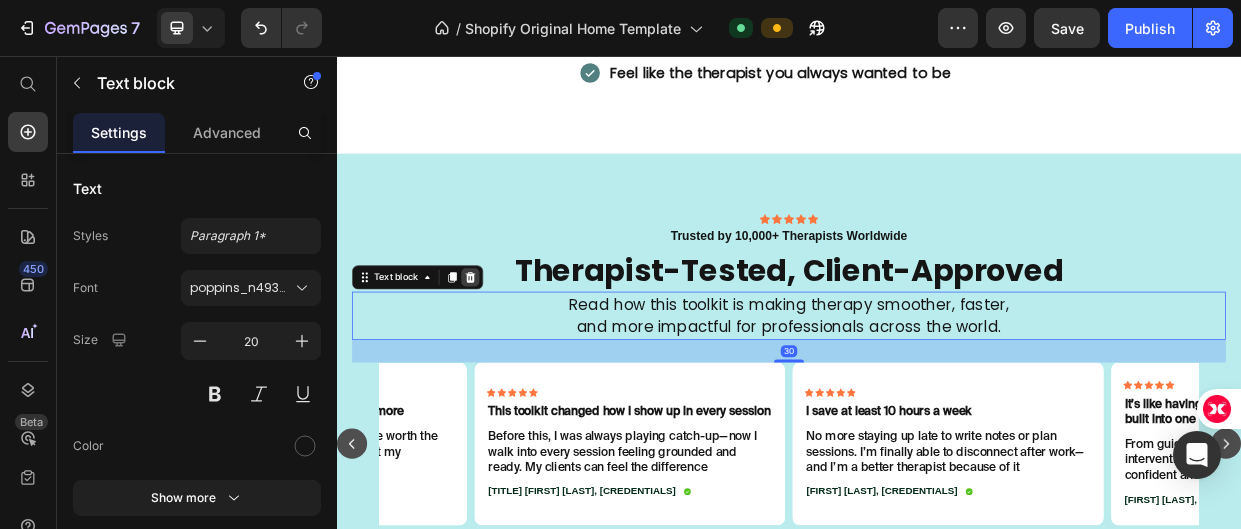click 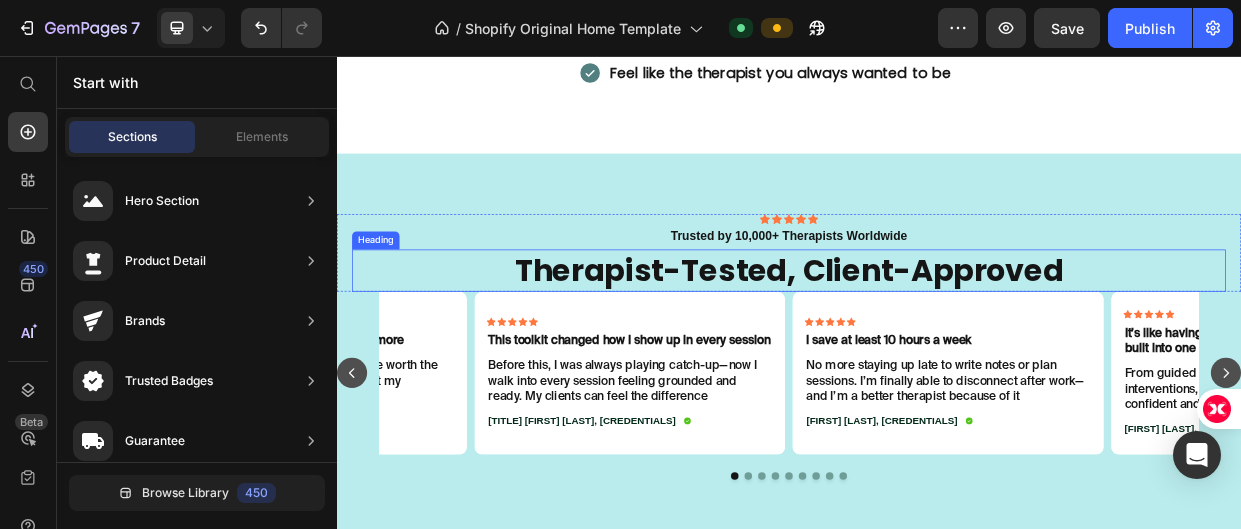 click on "Therapist-Tested, Client-Approved" at bounding box center [937, 340] 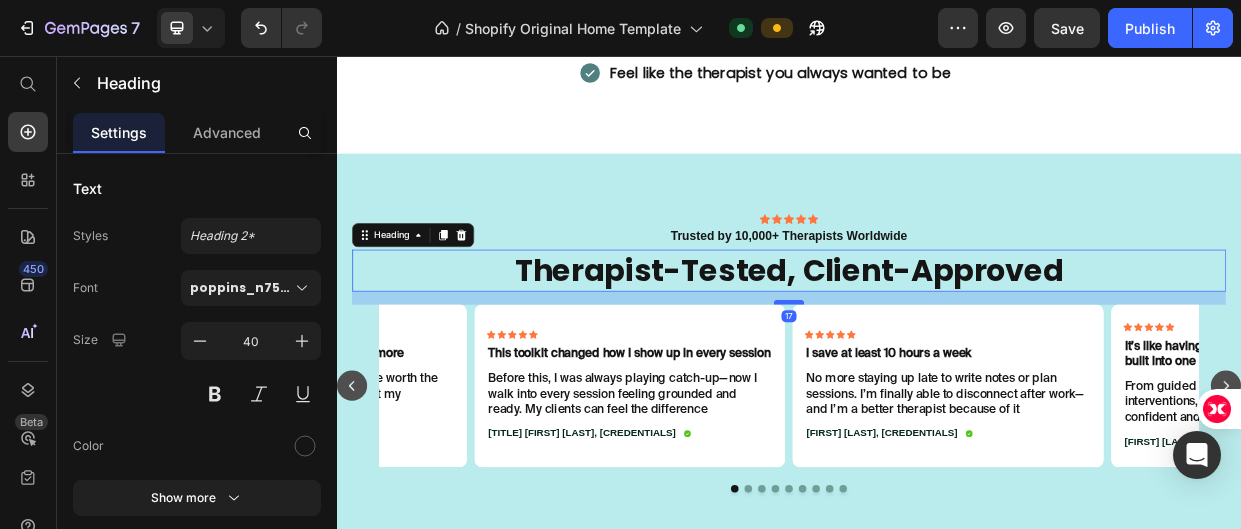 drag, startPoint x: 944, startPoint y: 361, endPoint x: 943, endPoint y: 378, distance: 17.029387 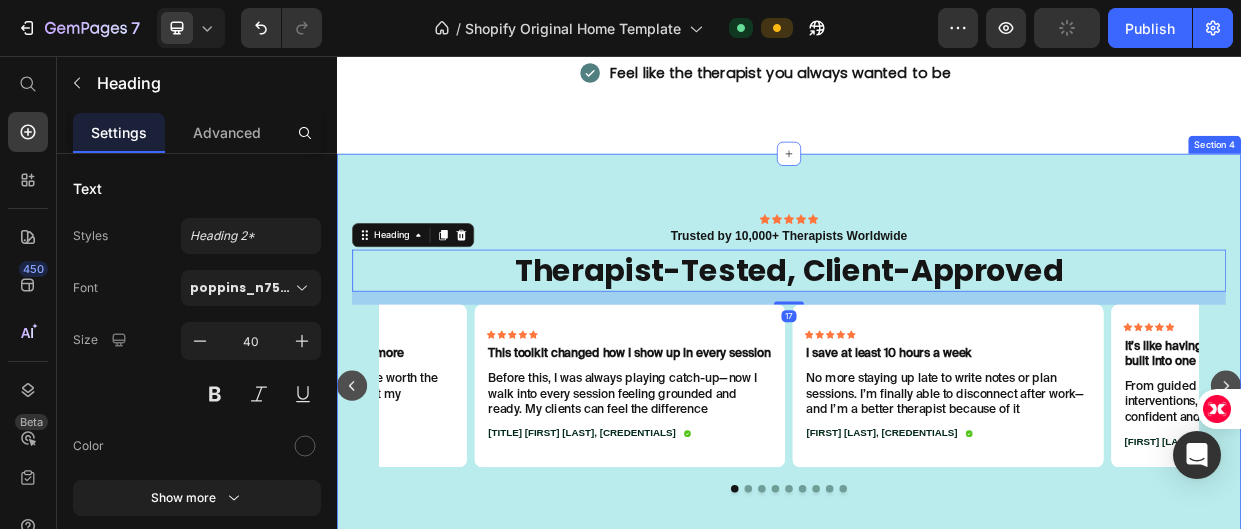 click on "Icon Icon Icon Icon Icon Icon List Trusted by 10,000+ Therapists Worldwide Text Block Therapist-Tested, Client-Approved Heading   17 Row
Icon Icon Icon Icon Icon Icon List This toolkit changed how I show up in every session Text Block Before this, I was always playing catch-up—now I walk into every session feeling grounded and ready. My clients can feel the difference Text Block Dr. Emily R., Clinical Psychologist Text Block
Icon Row Hero Banner Icon Icon Icon Icon Icon Icon List I save at least 10 hours a week Text Block No more staying up late to write notes or plan sessions. I’m finally able to disconnect after work—and I’m a better therapist because of it Text Block Alex T., MSW, LCSW Text Block
Icon Row Hero Banner Icon Icon Icon Icon Icon Icon List It’s like having a supervisor, planner, and assistant—built into one Text Block Text Block Samantha L., MA, LPC Text Block
Icon Row Hero Banner Icon Icon Icon Icon Icon Icon List Icon" at bounding box center (937, 450) 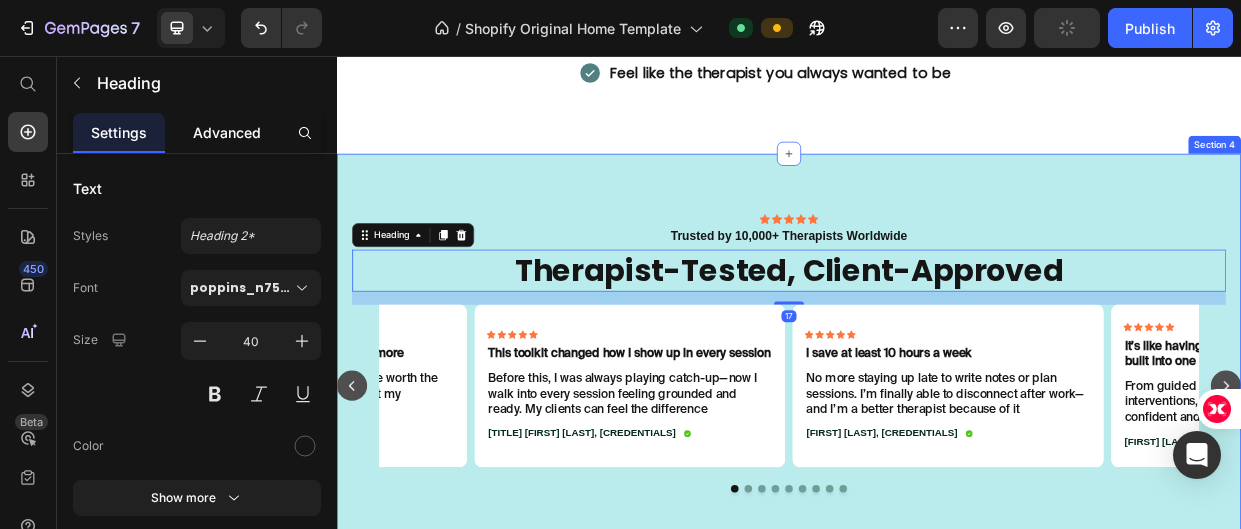 click on "Advanced" 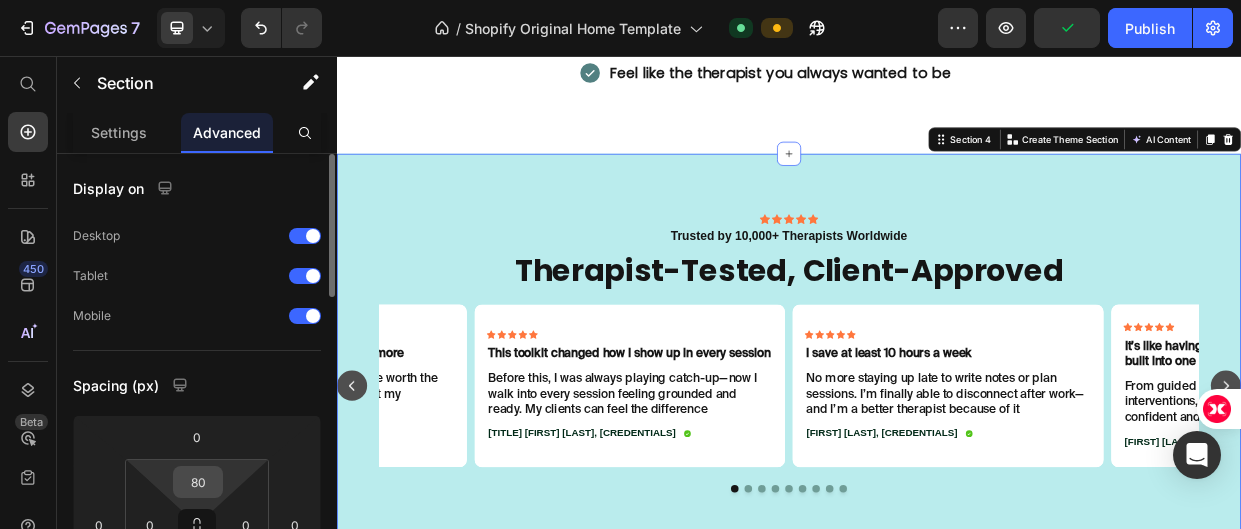 click on "80" at bounding box center (198, 482) 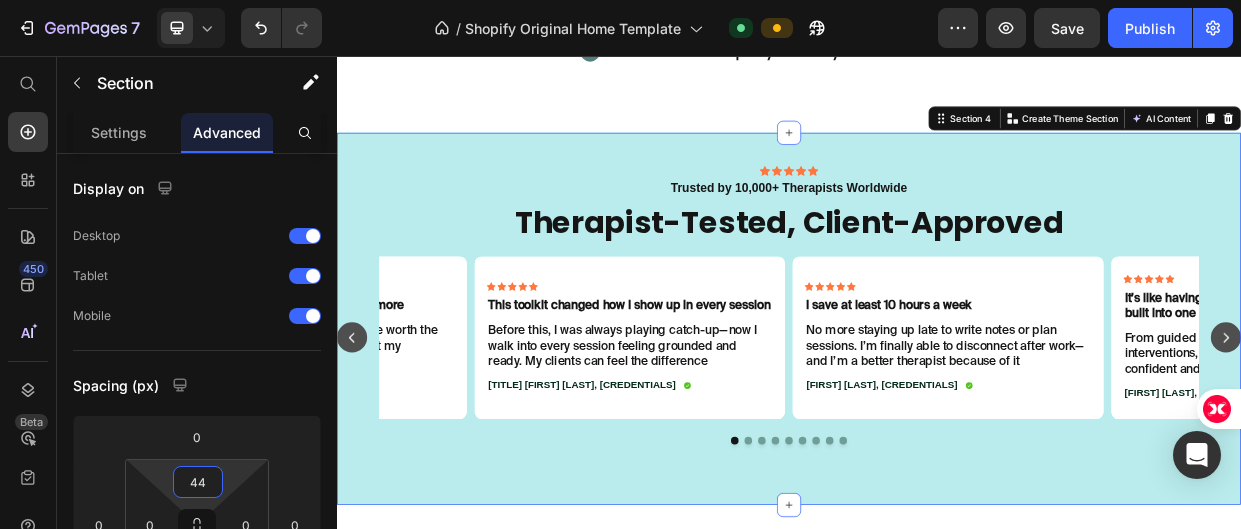 scroll, scrollTop: 1898, scrollLeft: 0, axis: vertical 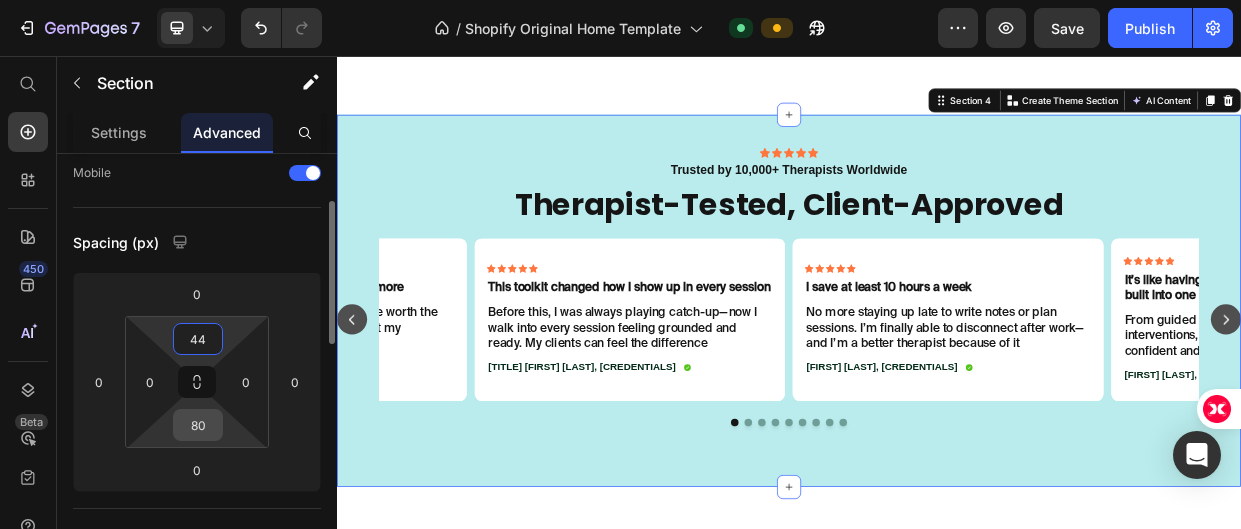 type on "44" 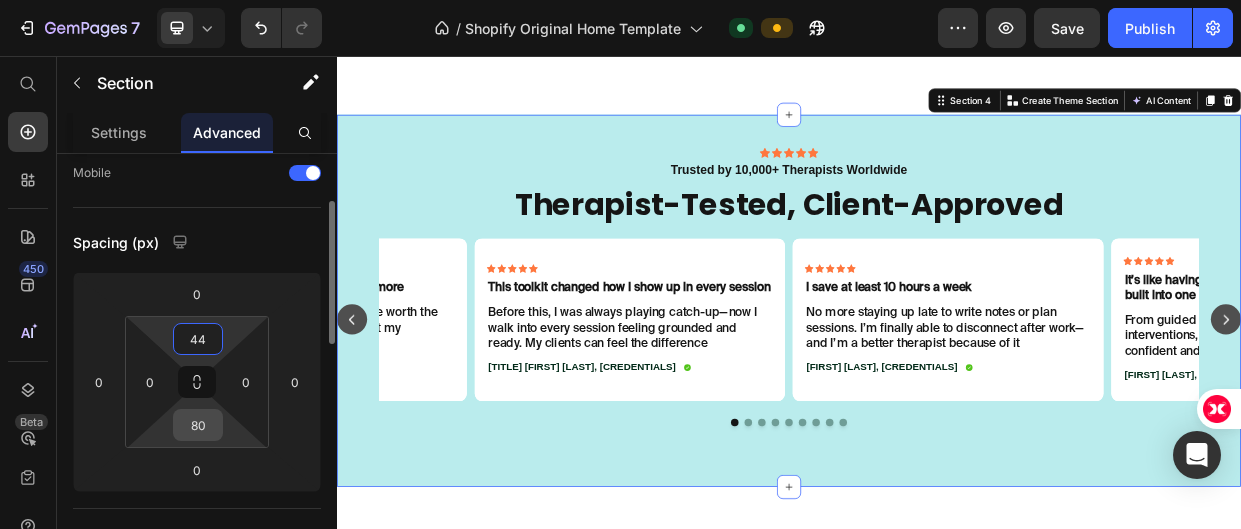 click on "80" at bounding box center (198, 425) 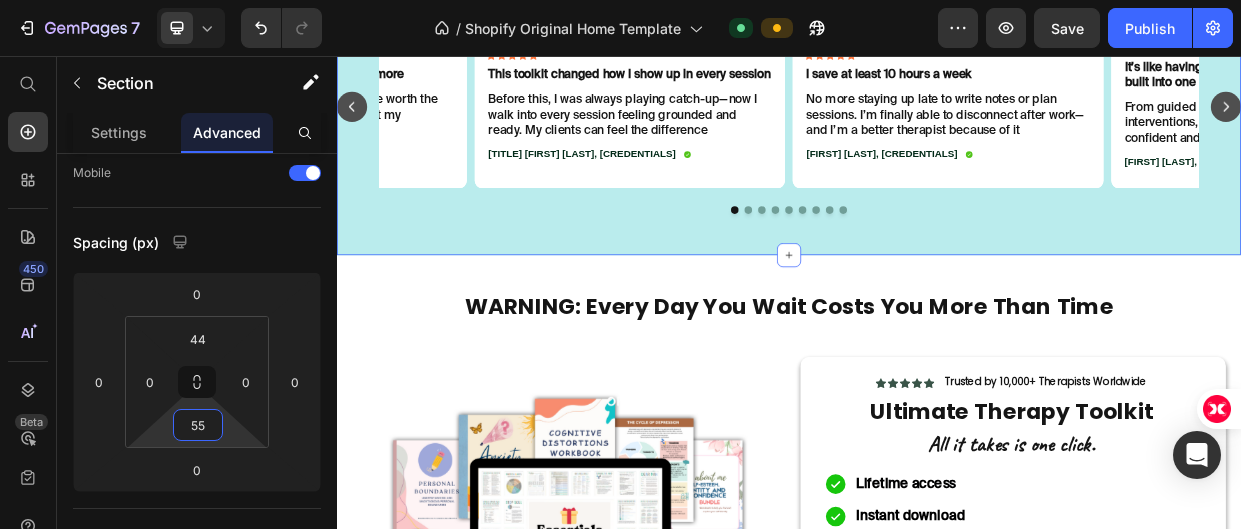 scroll, scrollTop: 2181, scrollLeft: 0, axis: vertical 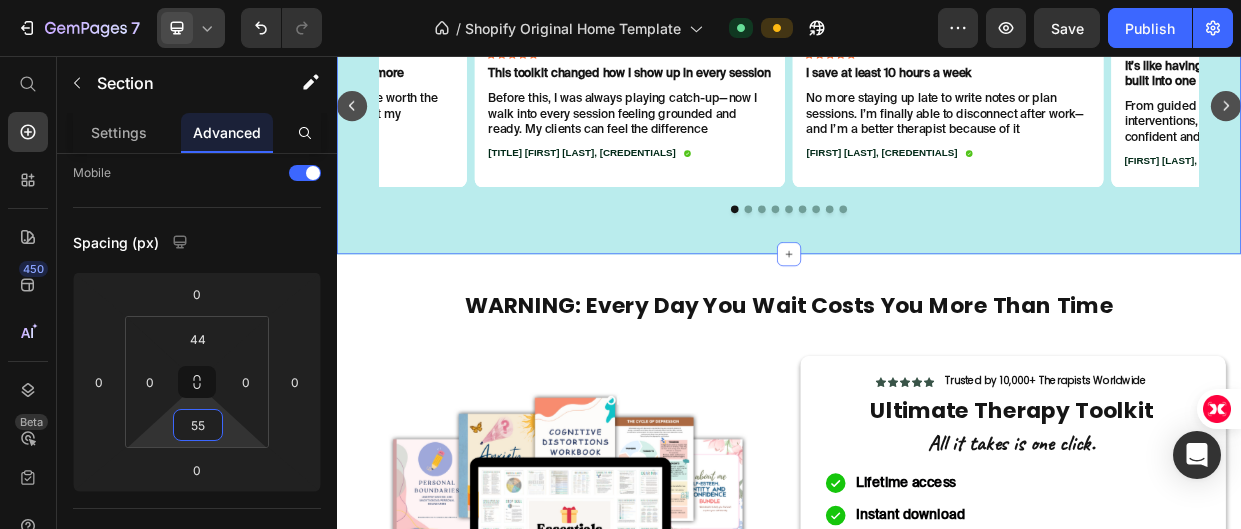 type on "55" 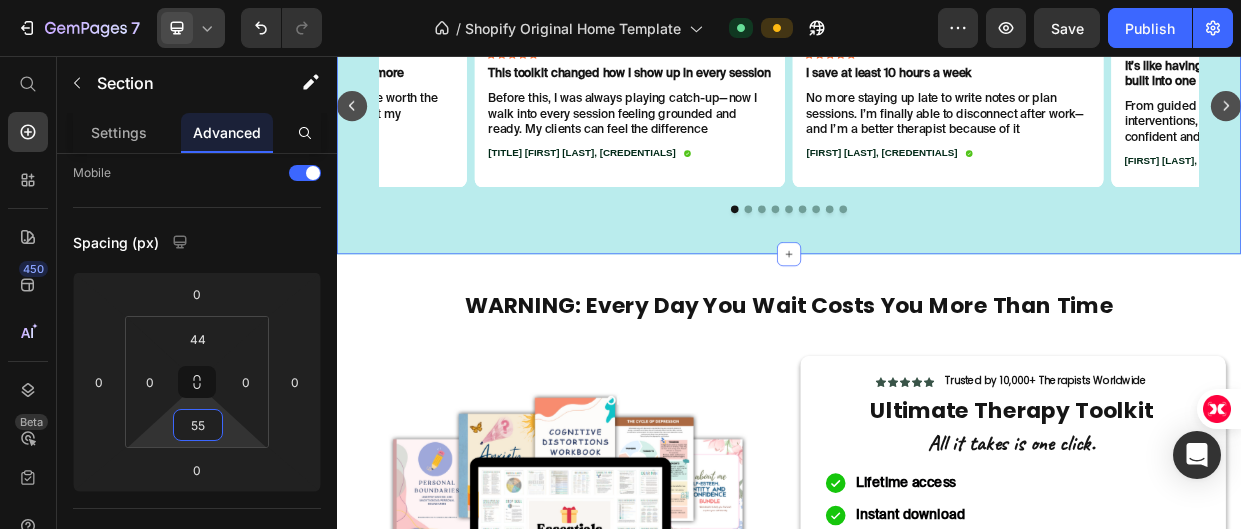 click 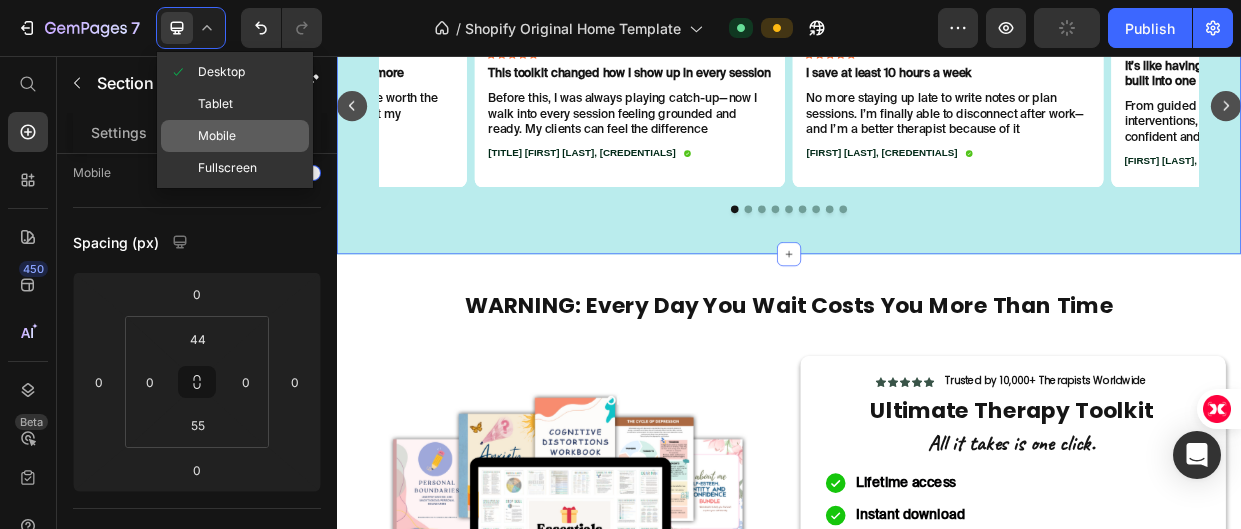 click on "Mobile" at bounding box center [217, 136] 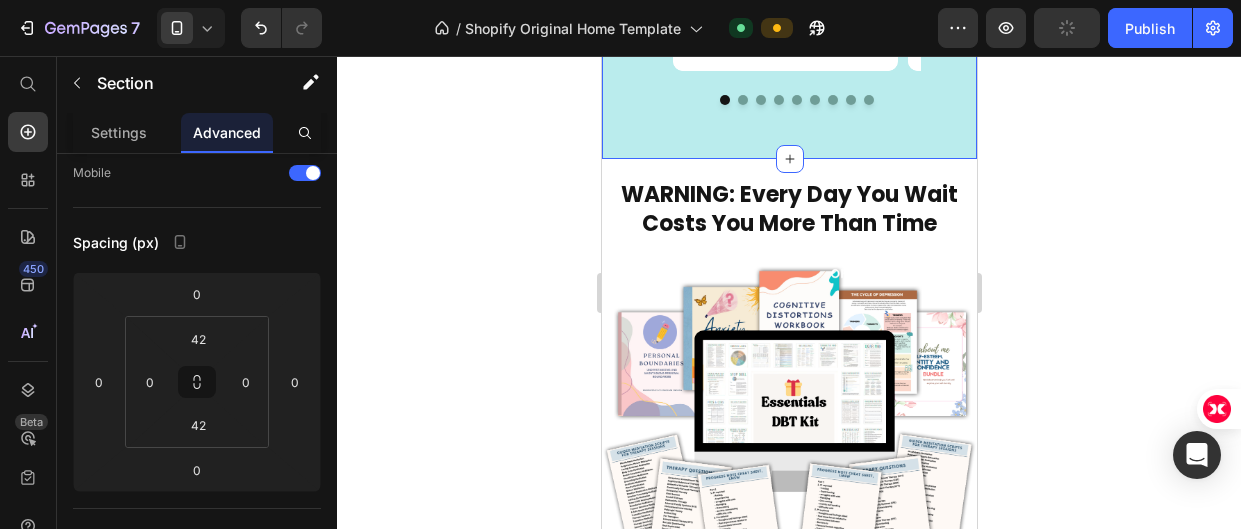 scroll, scrollTop: 0, scrollLeft: 0, axis: both 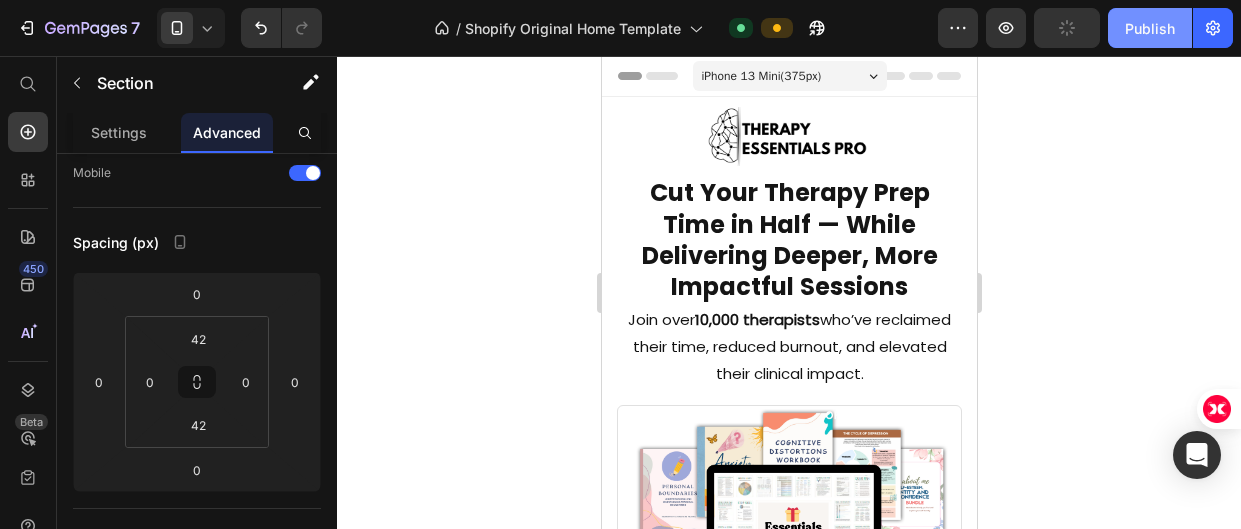 click on "Publish" at bounding box center [1150, 28] 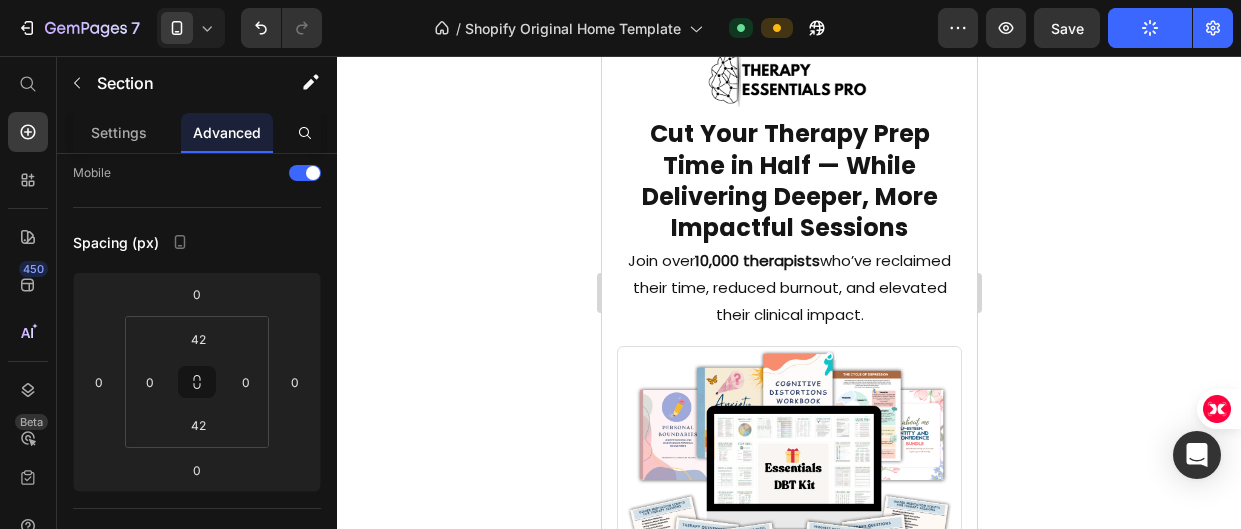 scroll, scrollTop: 467, scrollLeft: 0, axis: vertical 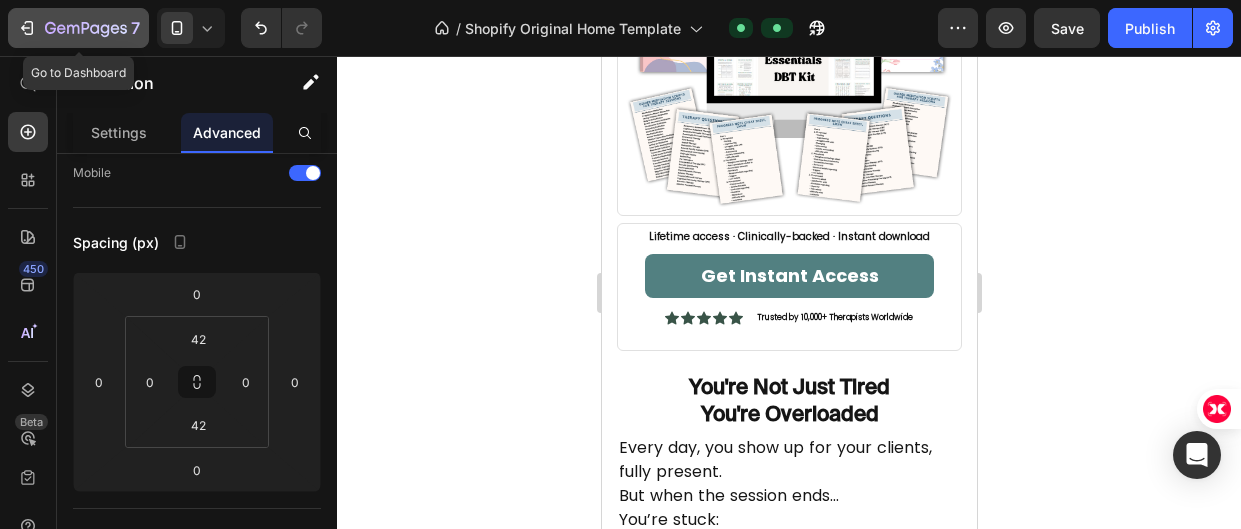 click 